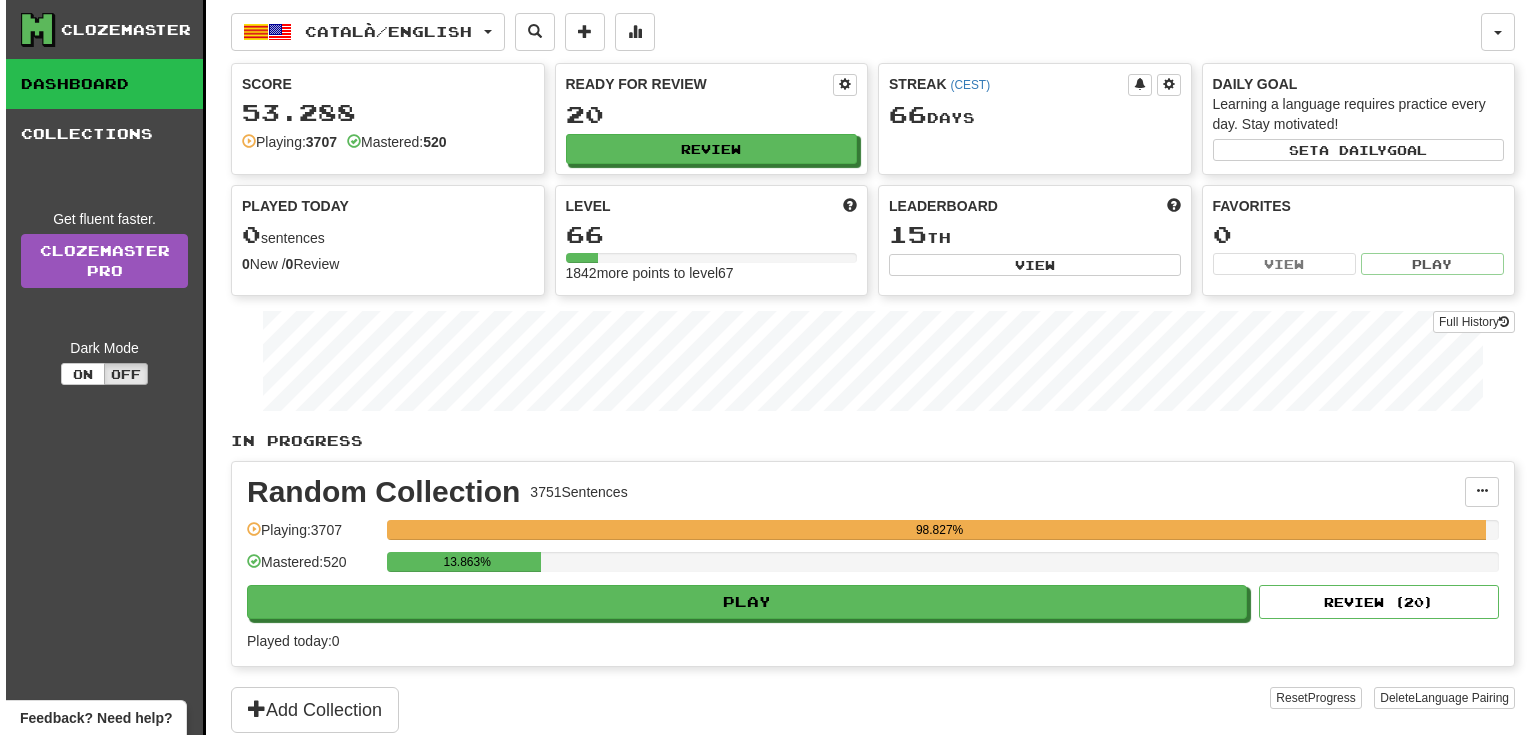 scroll, scrollTop: 0, scrollLeft: 0, axis: both 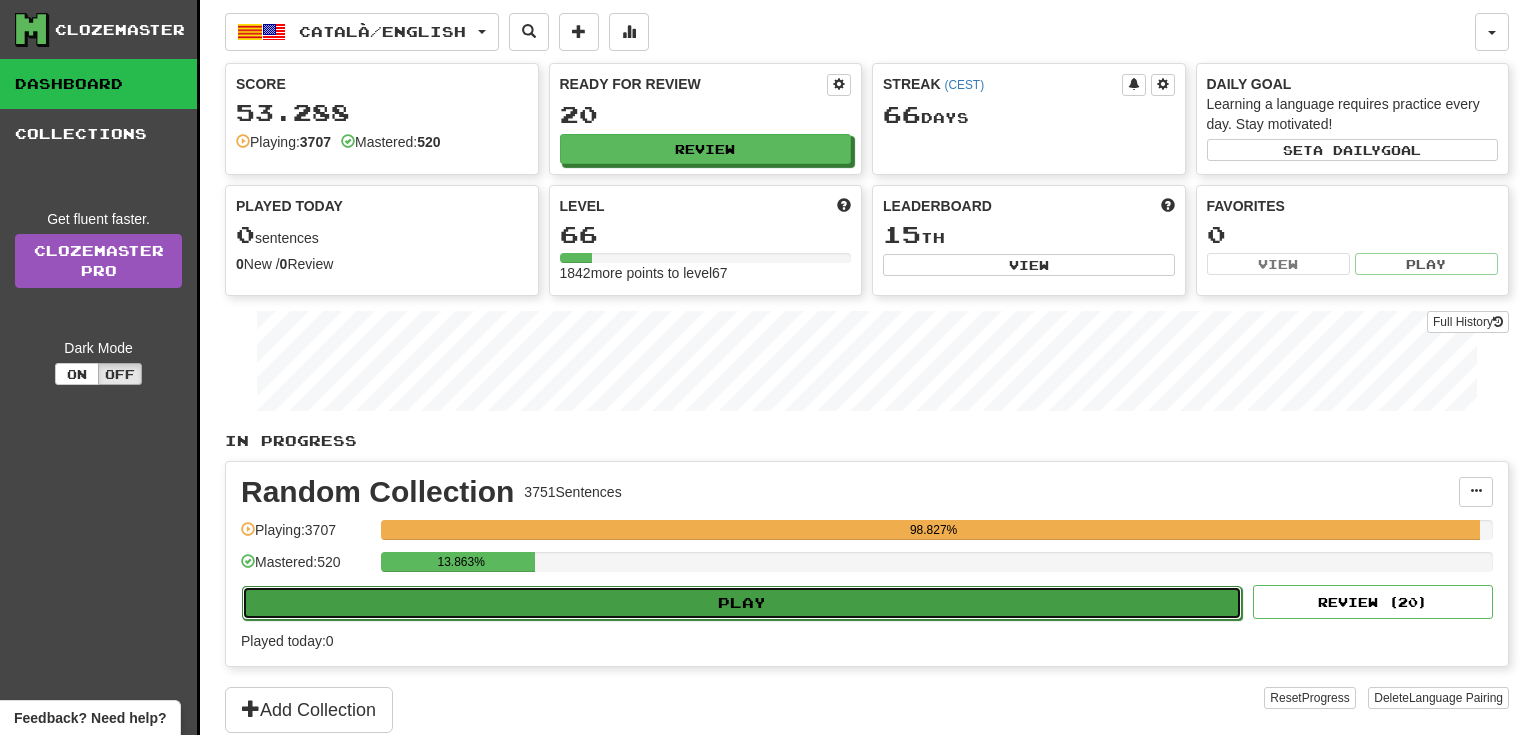 click on "Play" at bounding box center [742, 603] 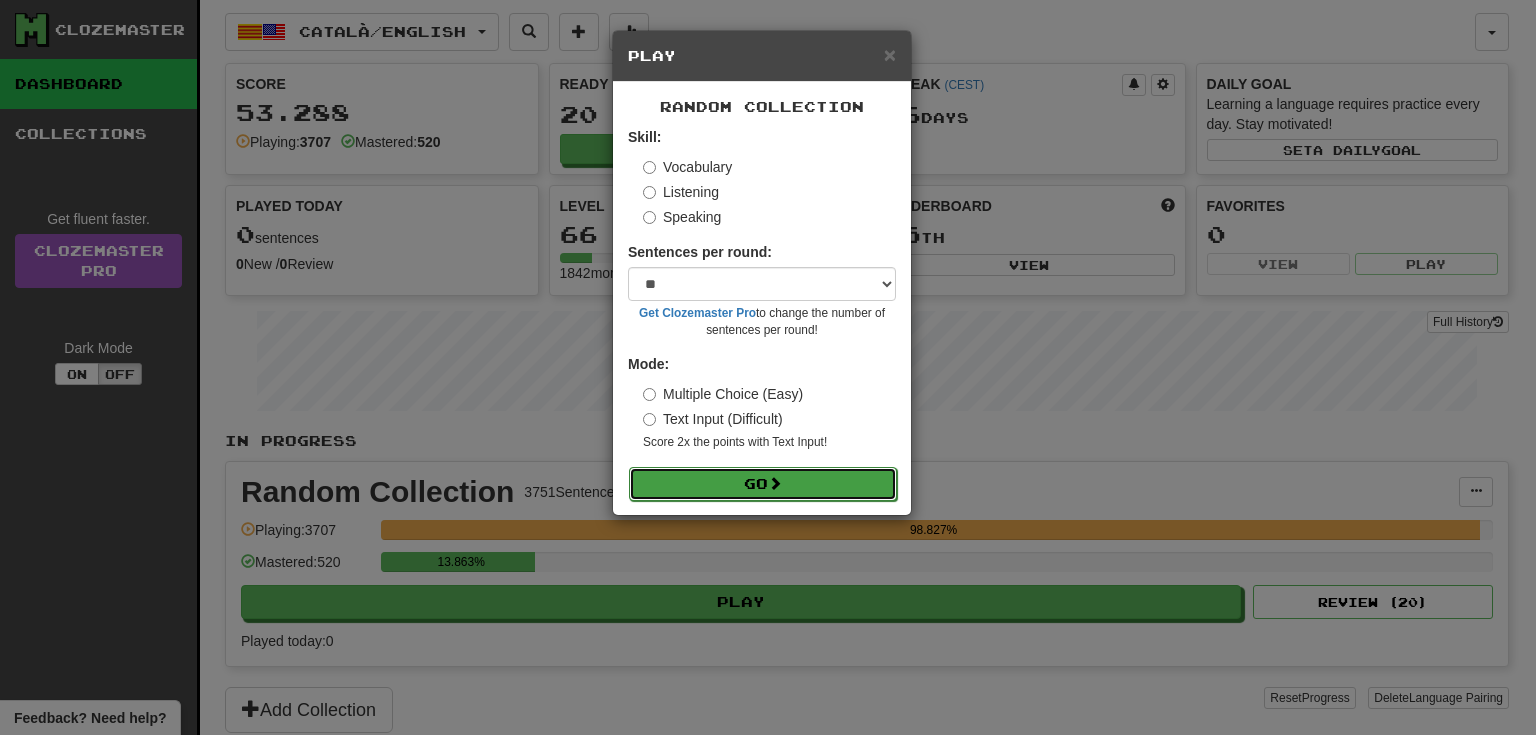 click on "Go" at bounding box center (763, 484) 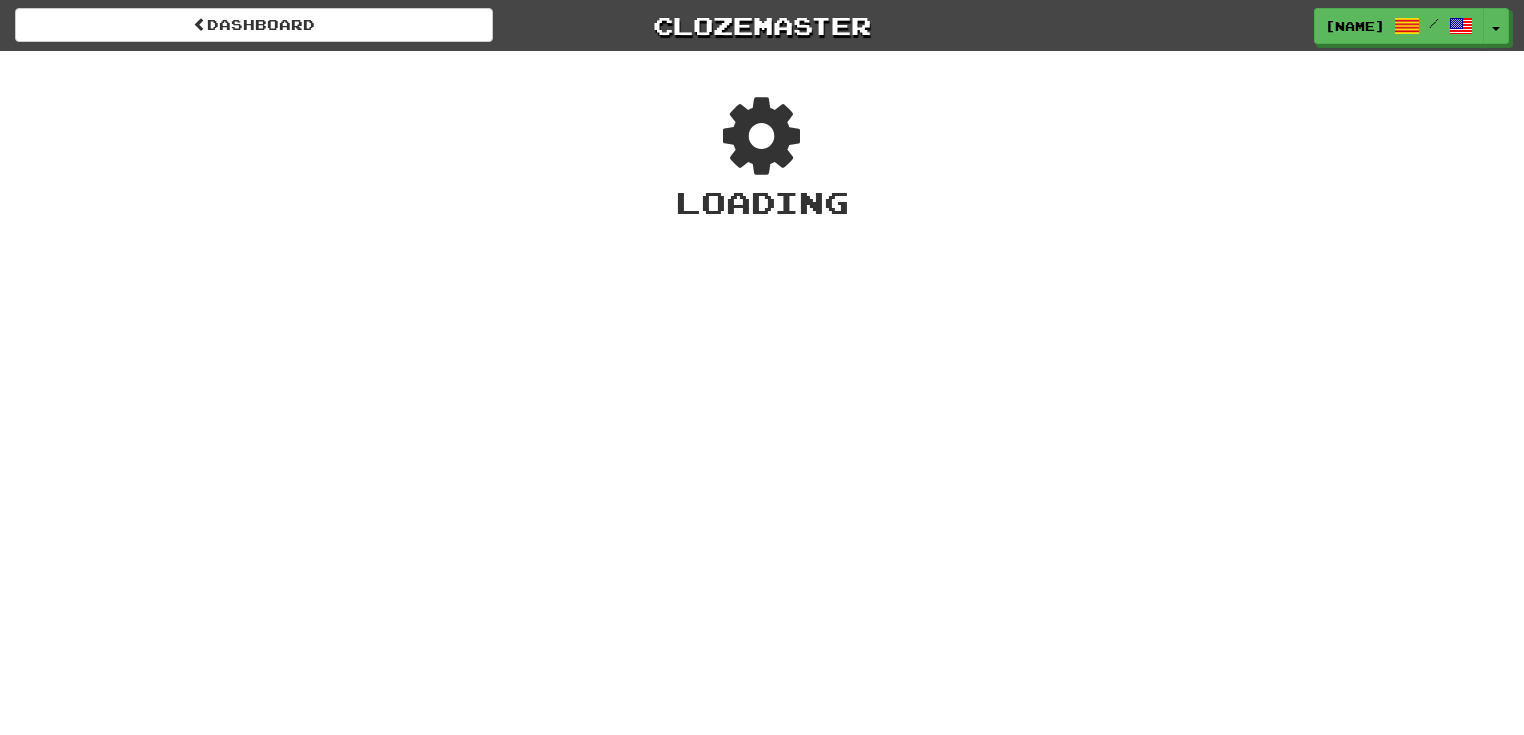 scroll, scrollTop: 0, scrollLeft: 0, axis: both 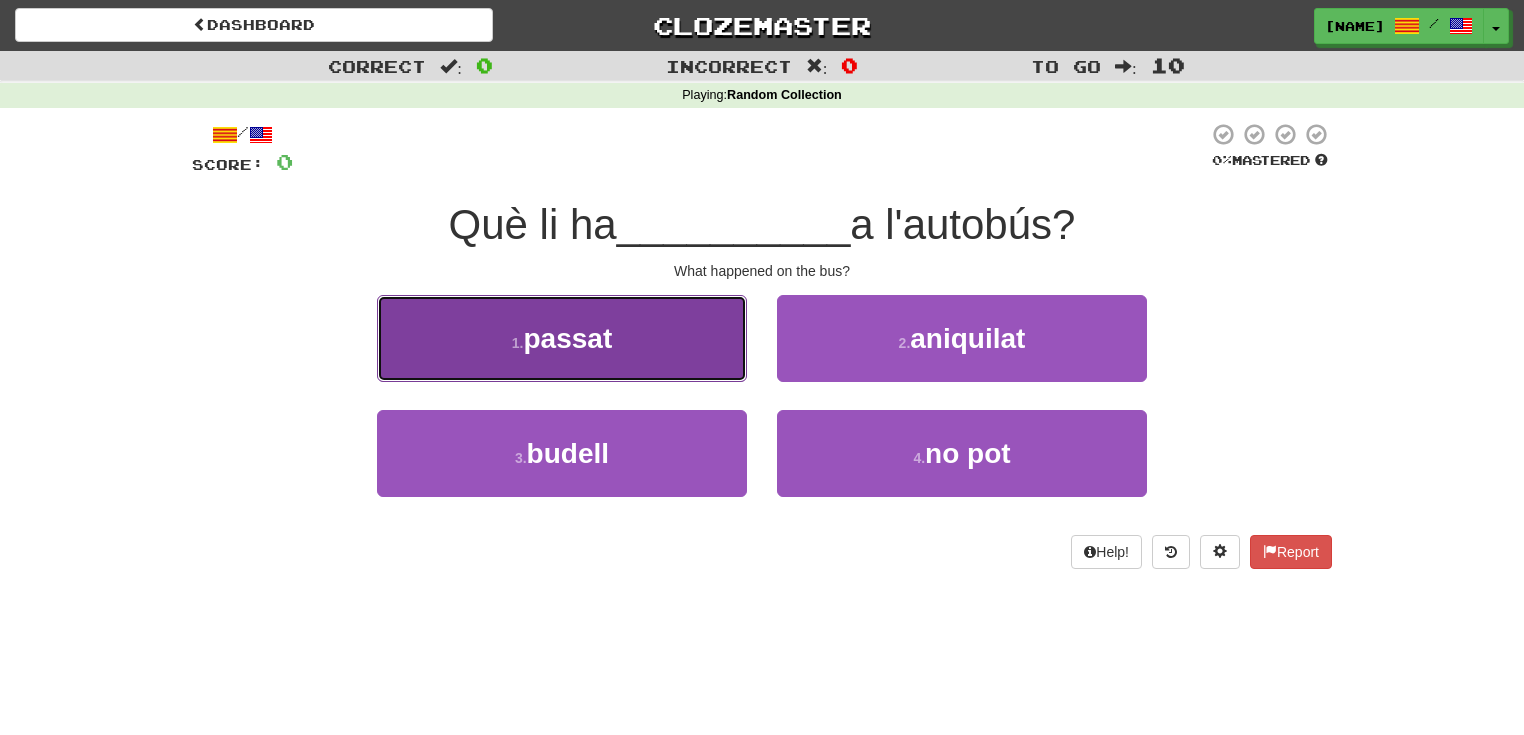 click on "1 .  passat" at bounding box center [562, 338] 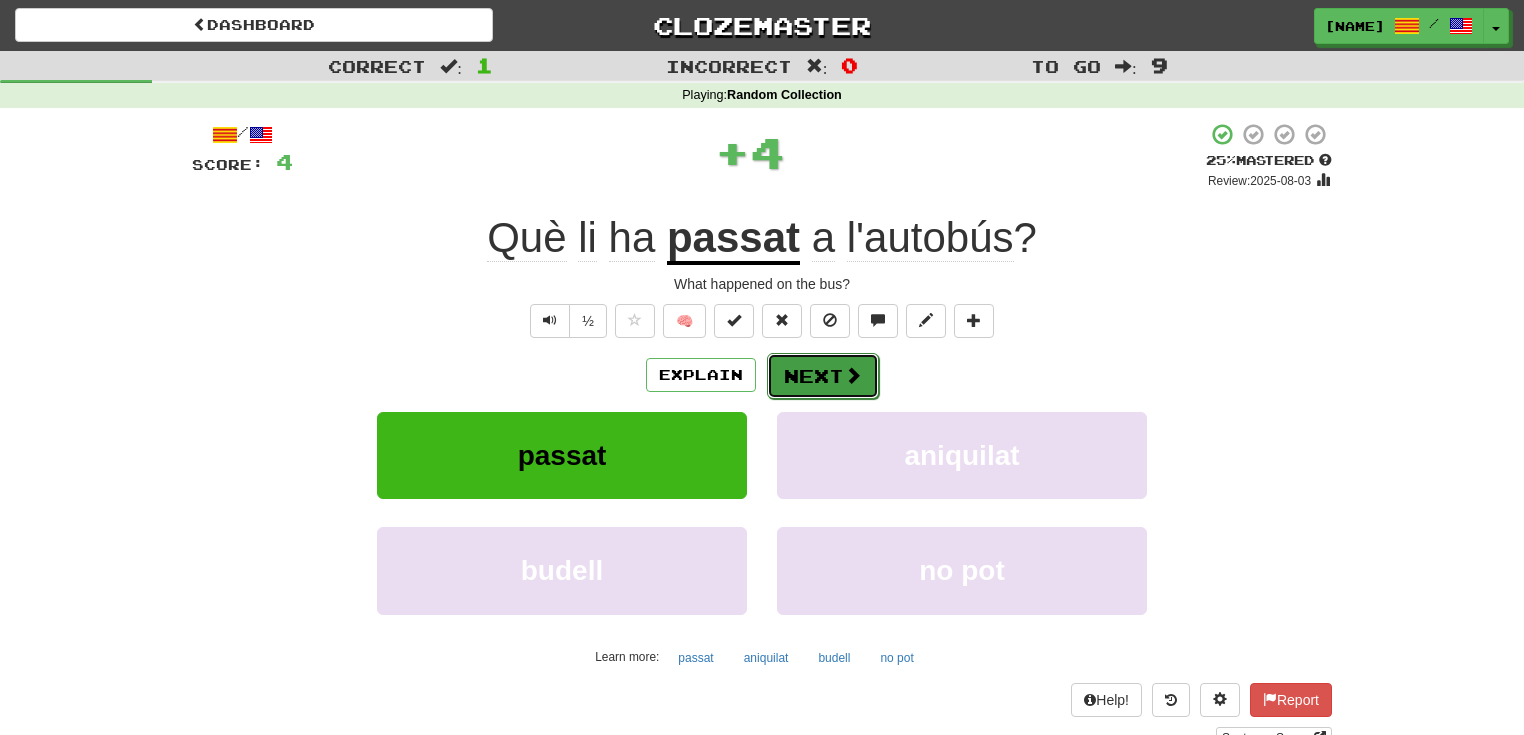 click at bounding box center [853, 375] 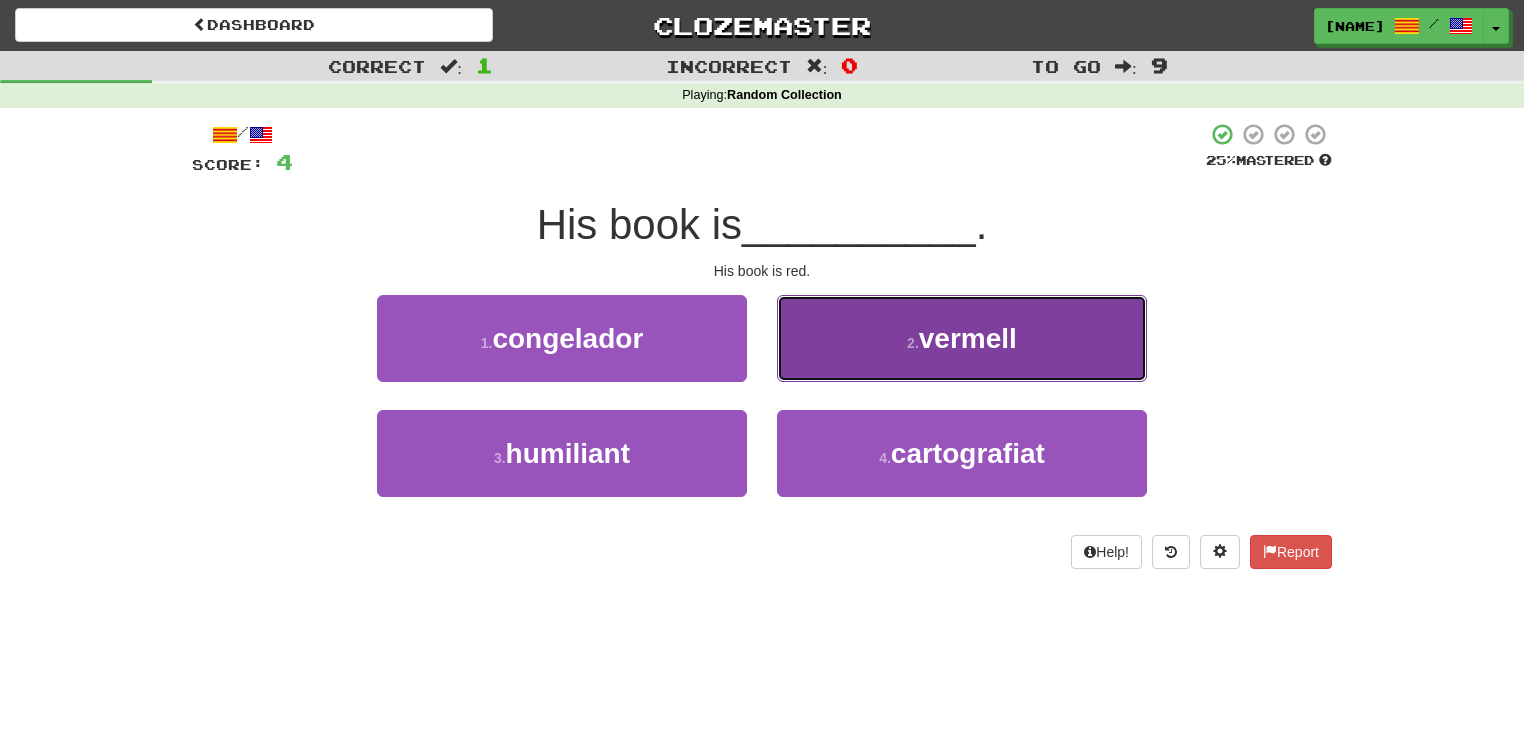click on "2 .  vermell" at bounding box center [962, 338] 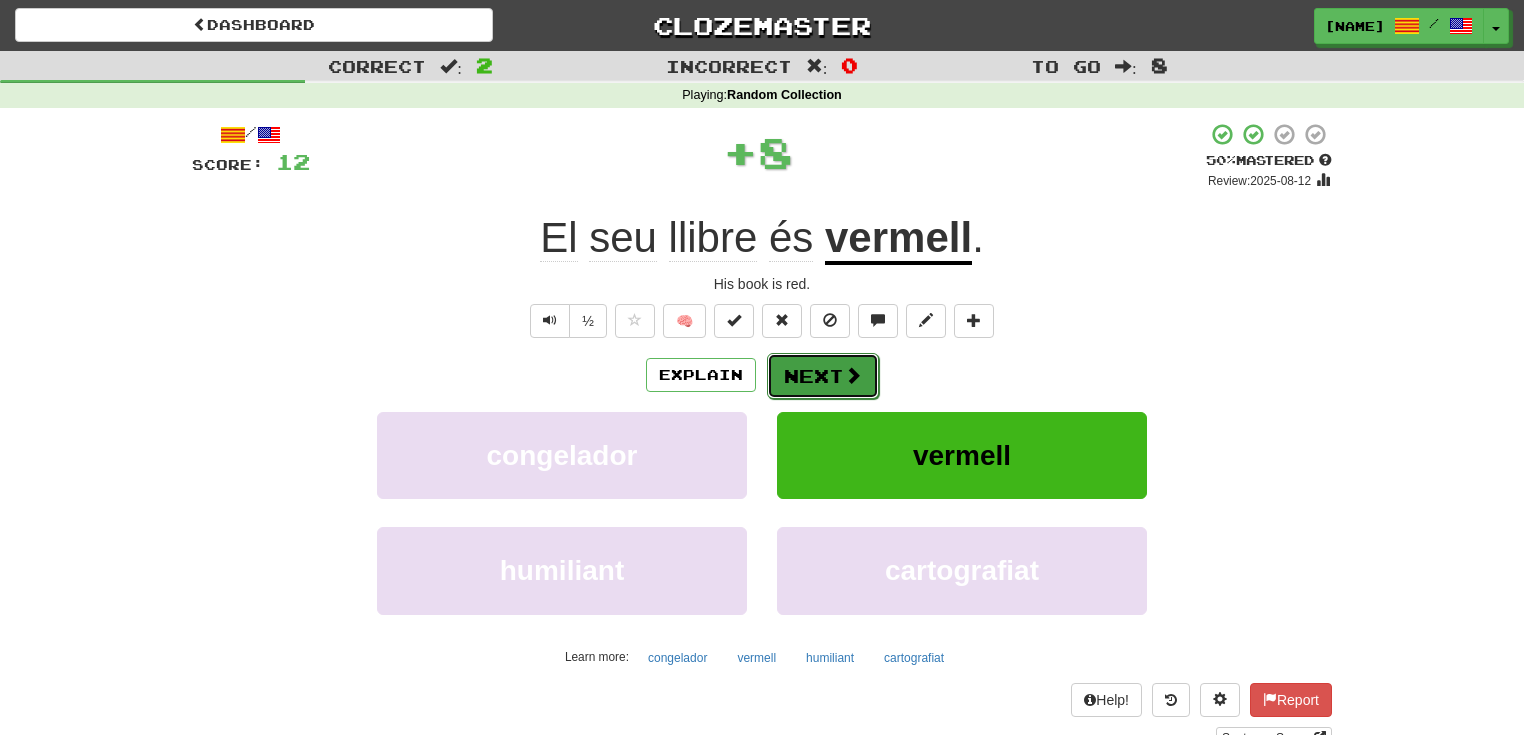 click on "Next" at bounding box center (823, 376) 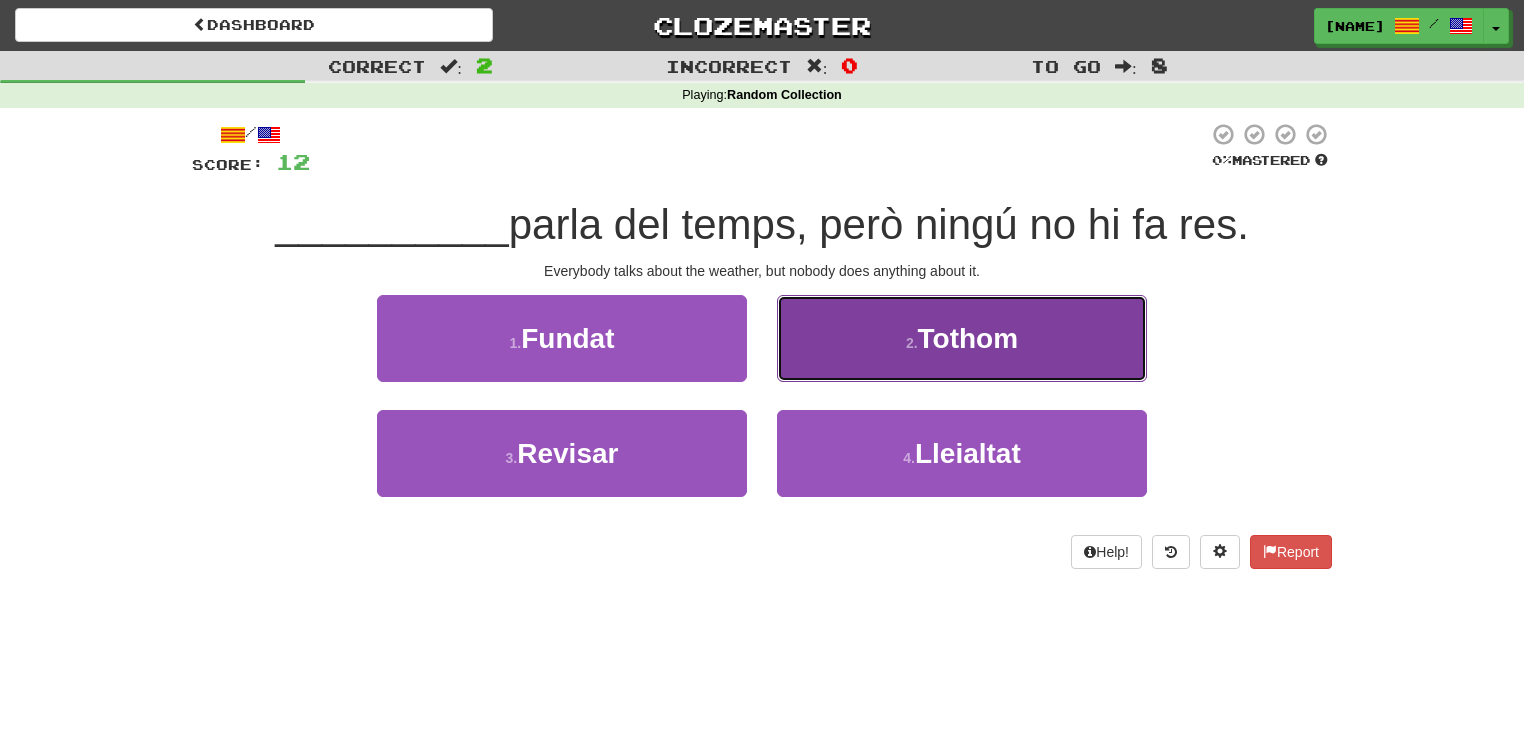 click on "Tothom" at bounding box center (968, 338) 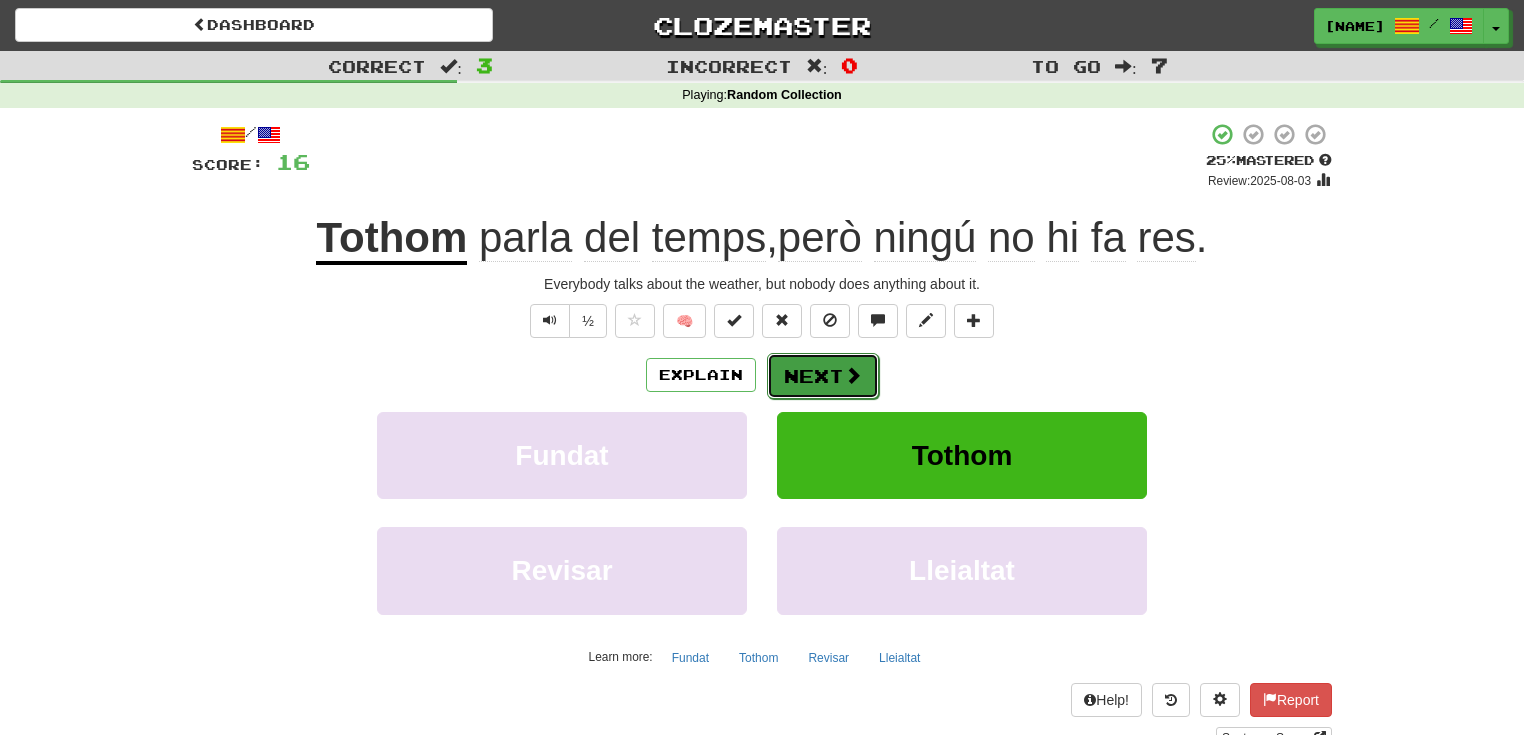 click on "Next" at bounding box center [823, 376] 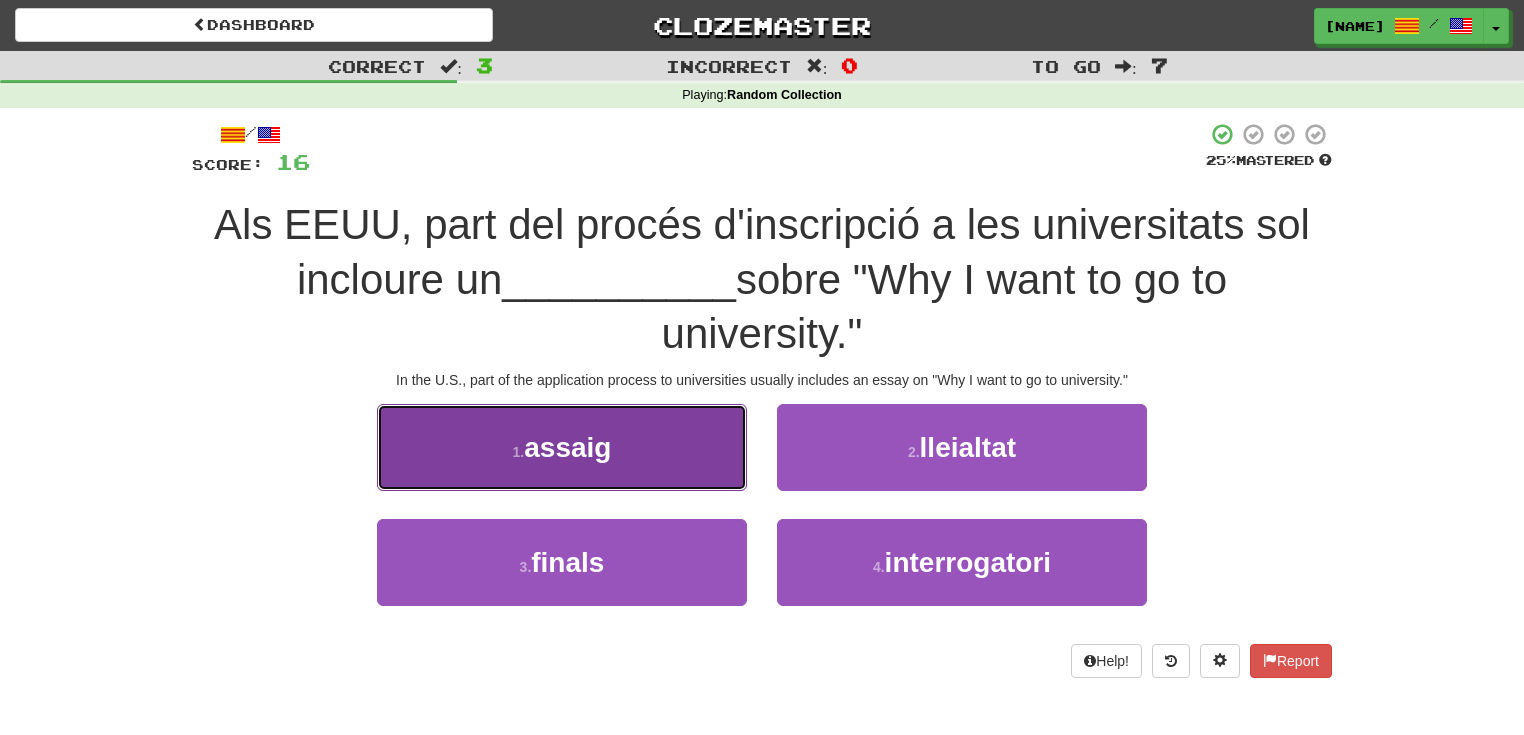 click on "1 .  assaig" at bounding box center [562, 447] 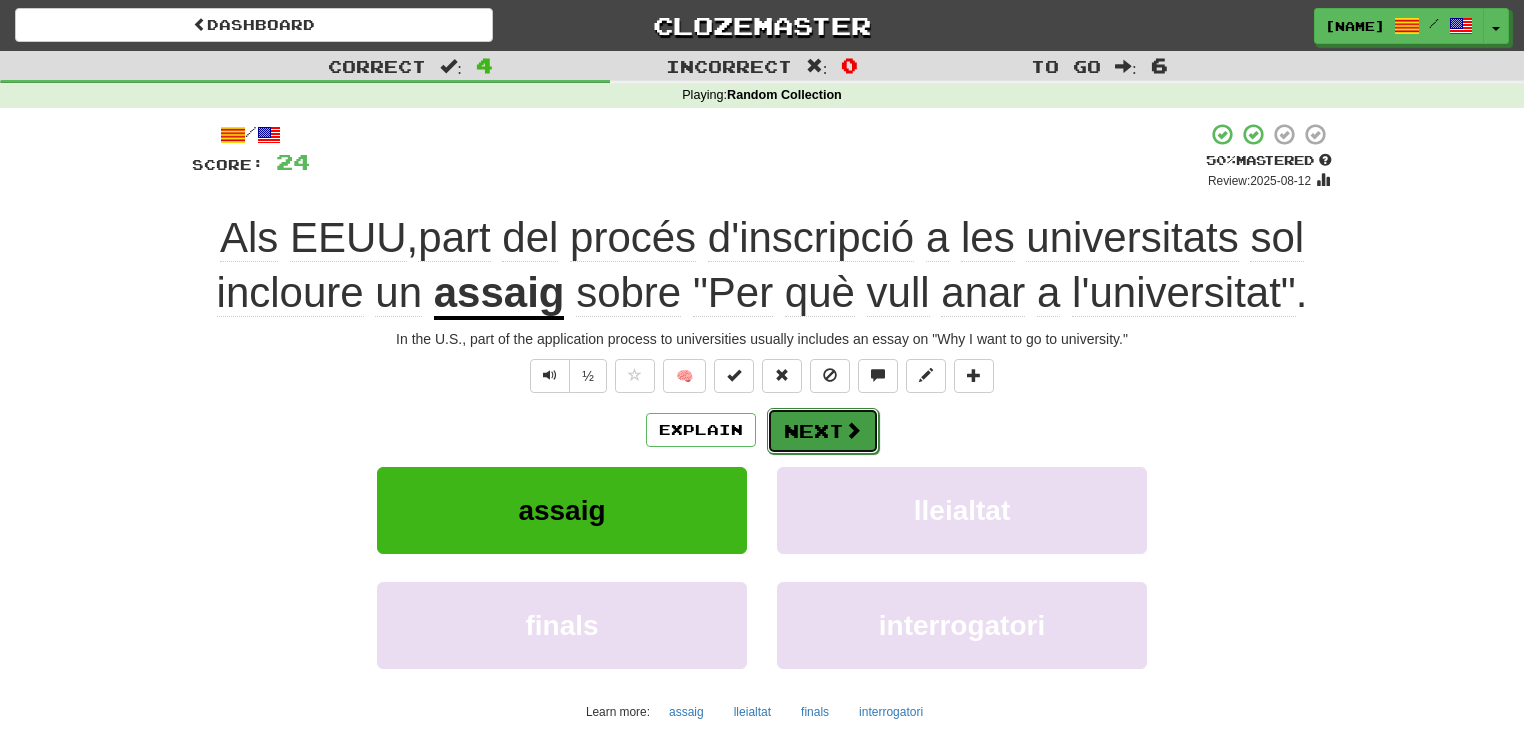 click on "Next" at bounding box center [823, 431] 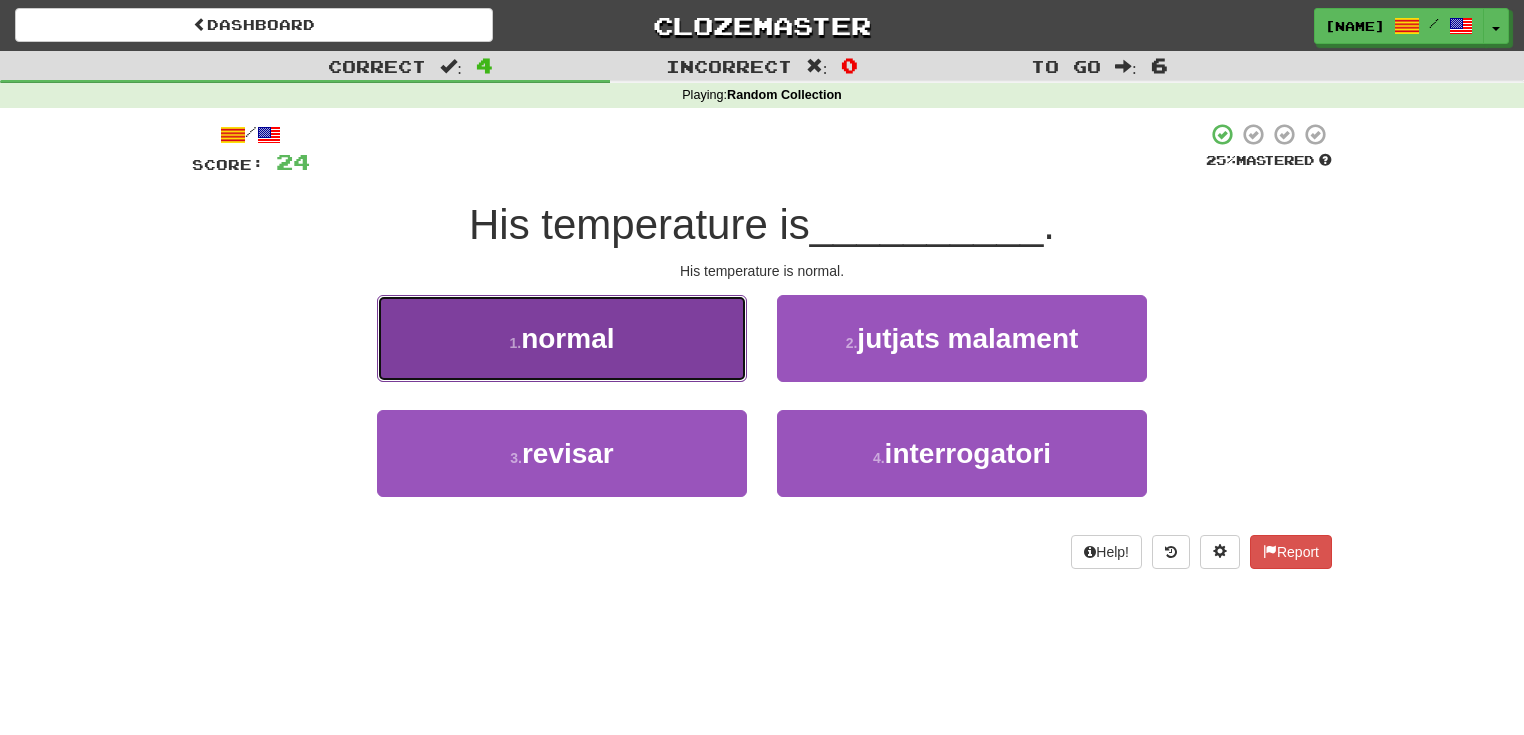 click on "1 .  normal" at bounding box center [562, 338] 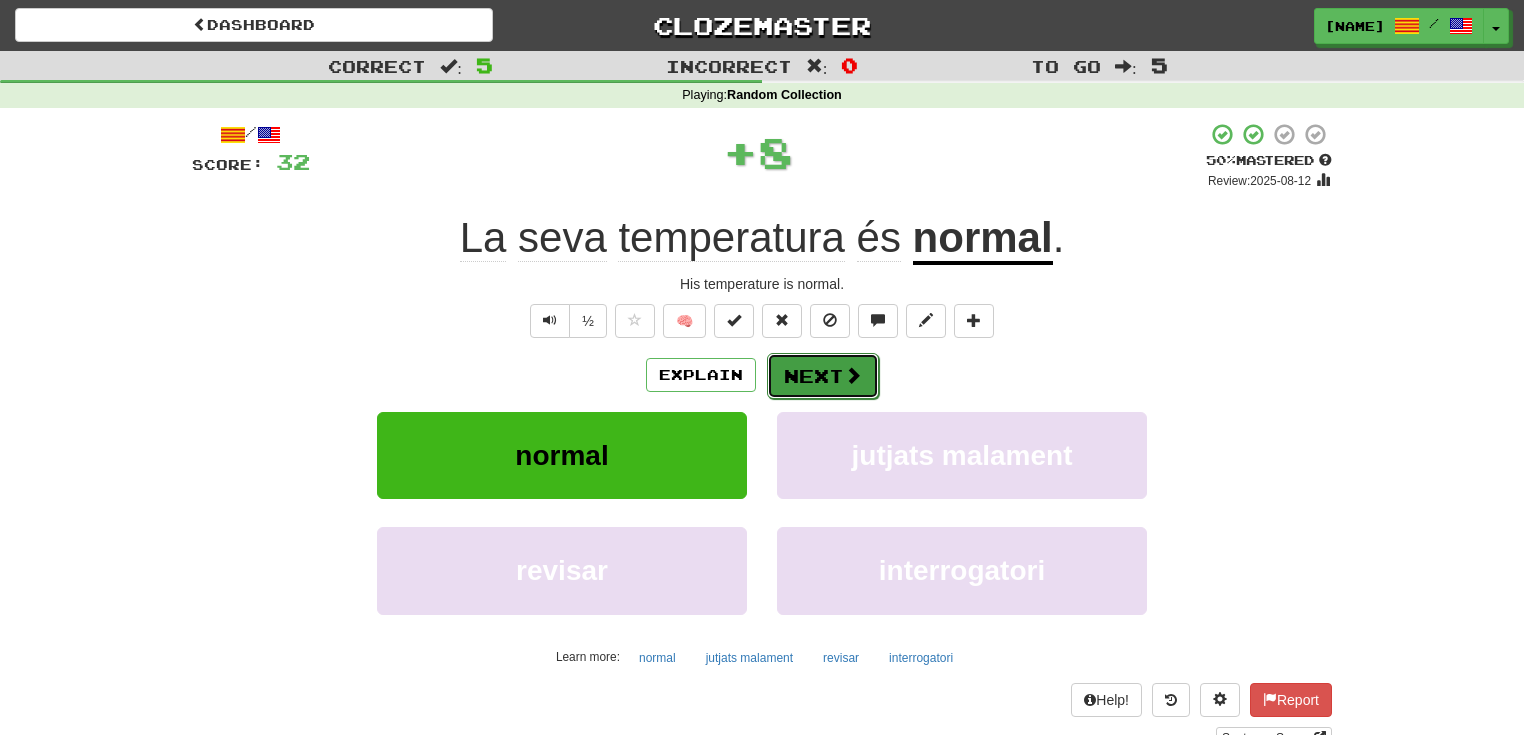 click on "Next" at bounding box center [823, 376] 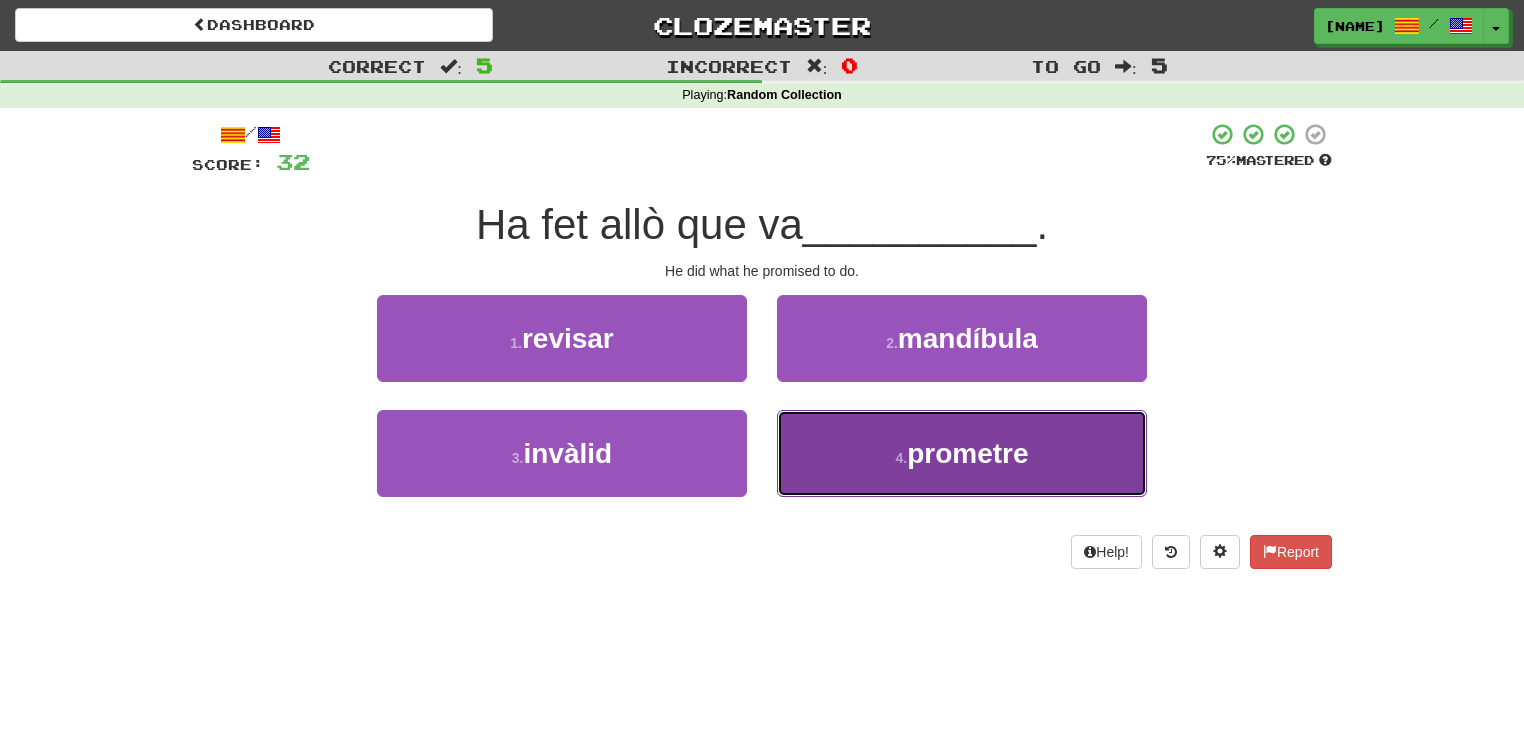 click on "4 .  prometre" at bounding box center (962, 453) 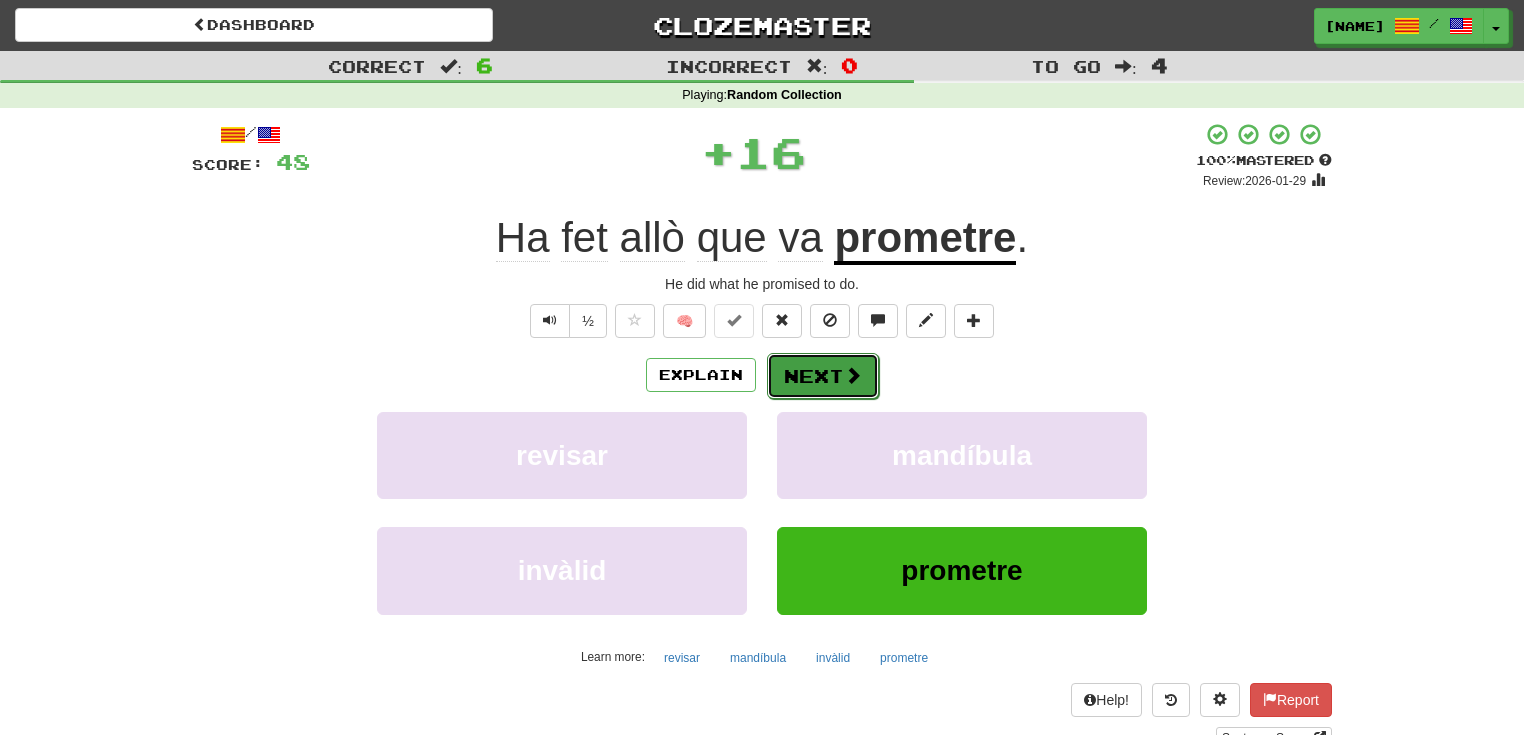 click on "Next" at bounding box center (823, 376) 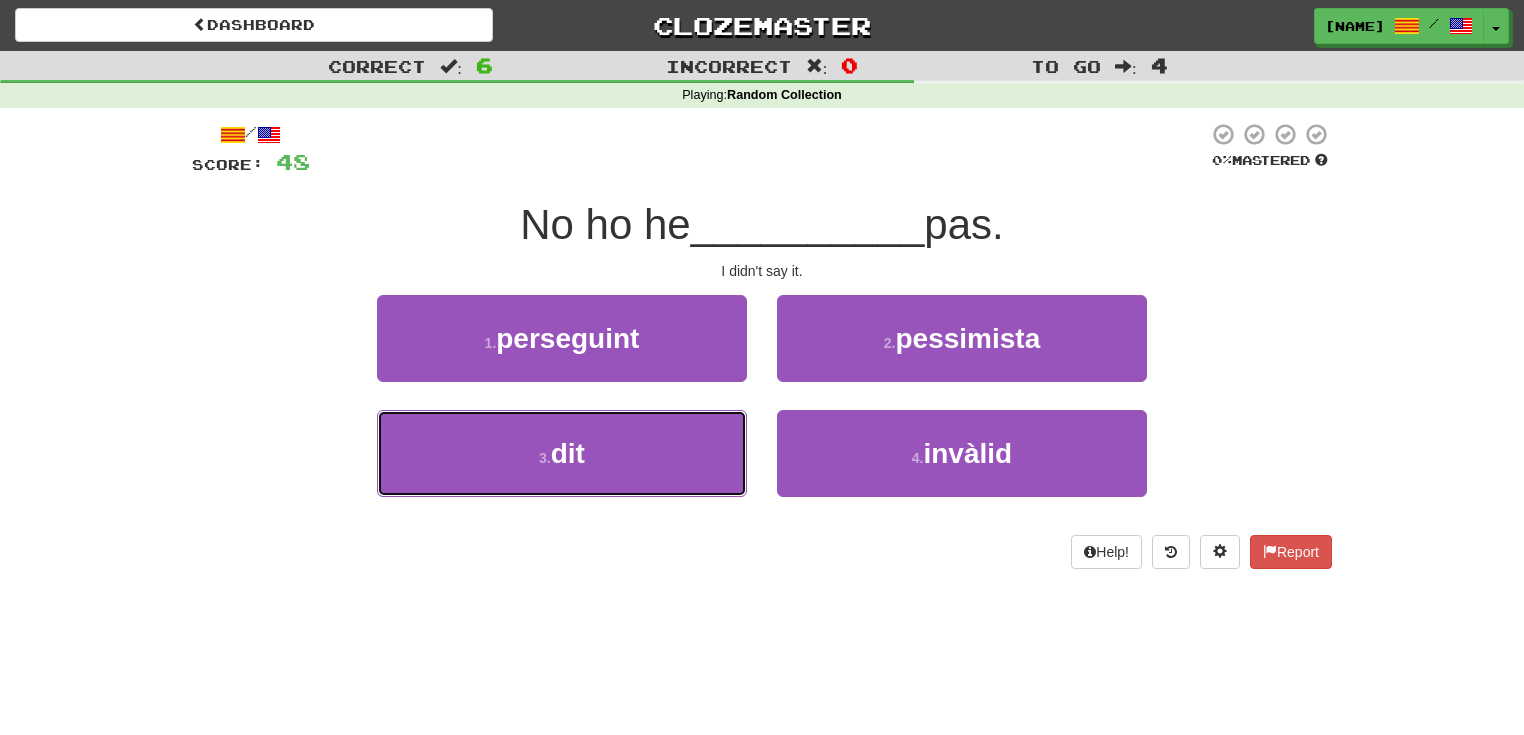 drag, startPoint x: 638, startPoint y: 456, endPoint x: 878, endPoint y: 399, distance: 246.6759 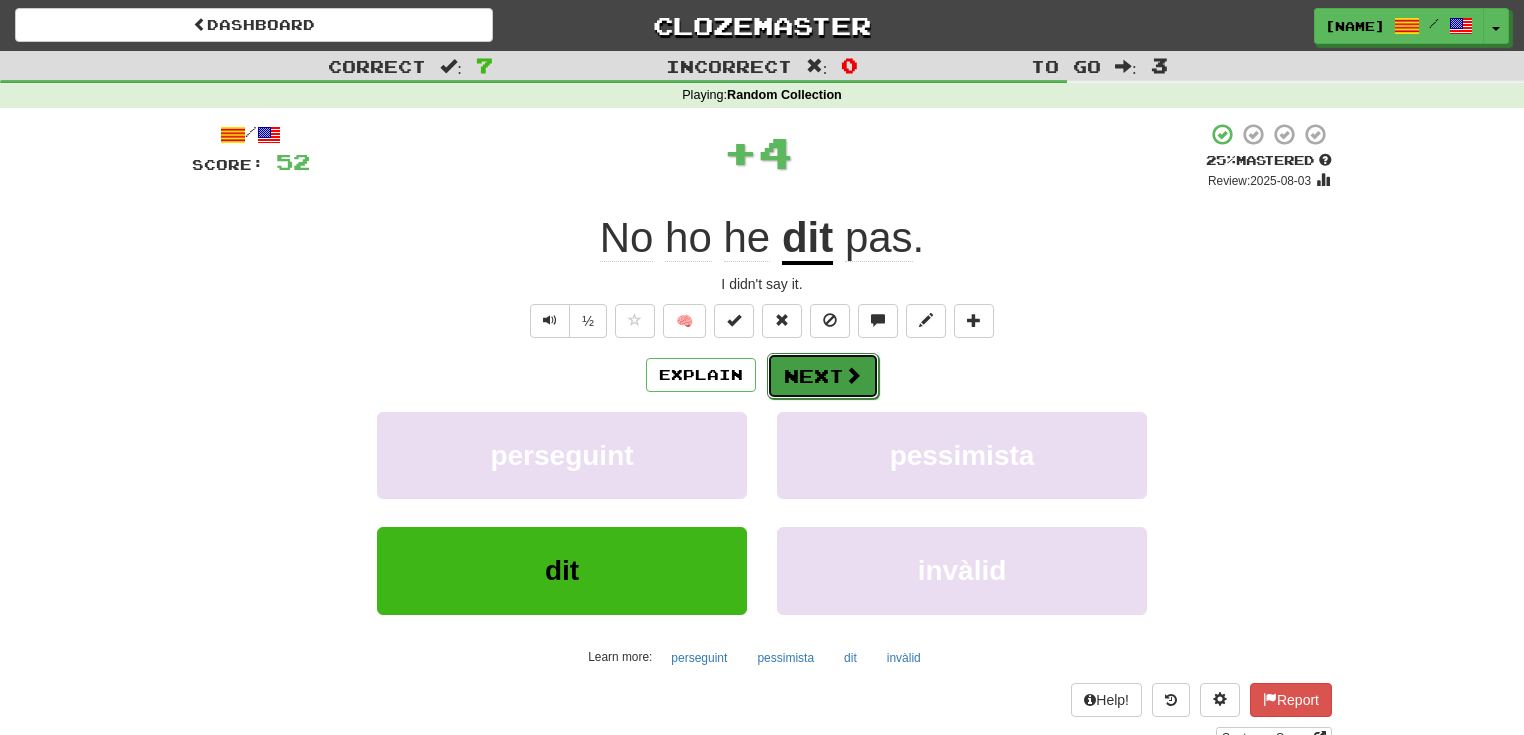 click at bounding box center [853, 375] 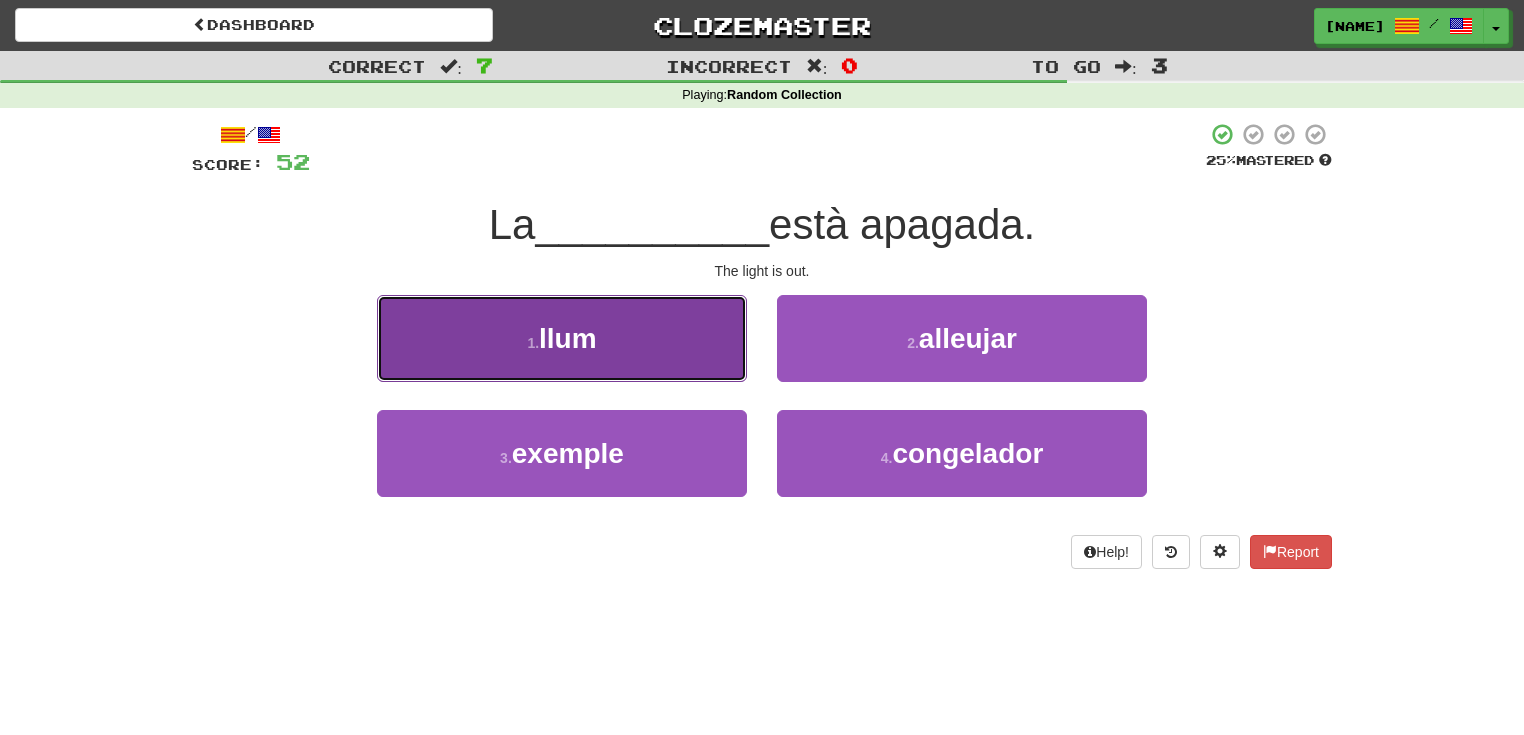 click on "llum" at bounding box center [568, 338] 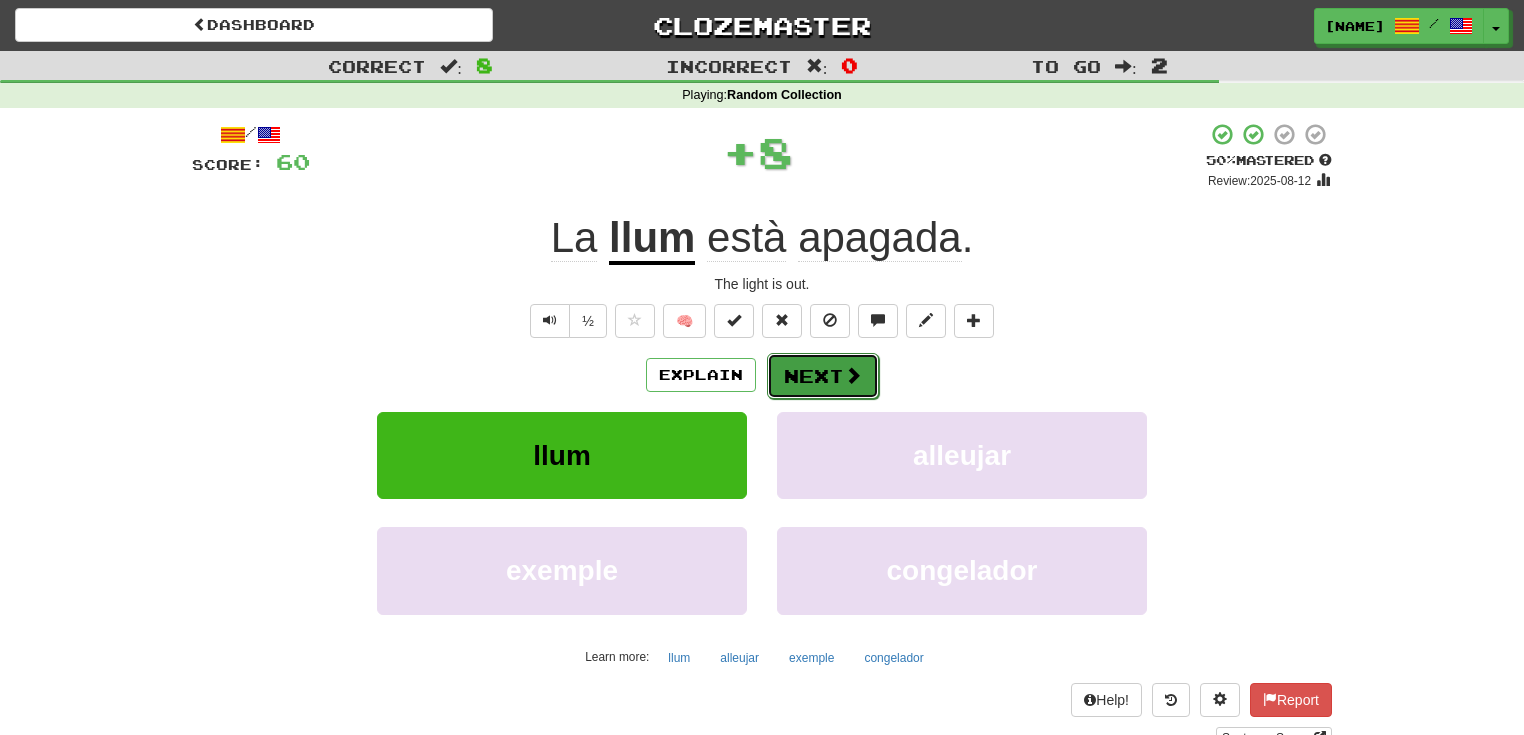 click on "Next" at bounding box center [823, 376] 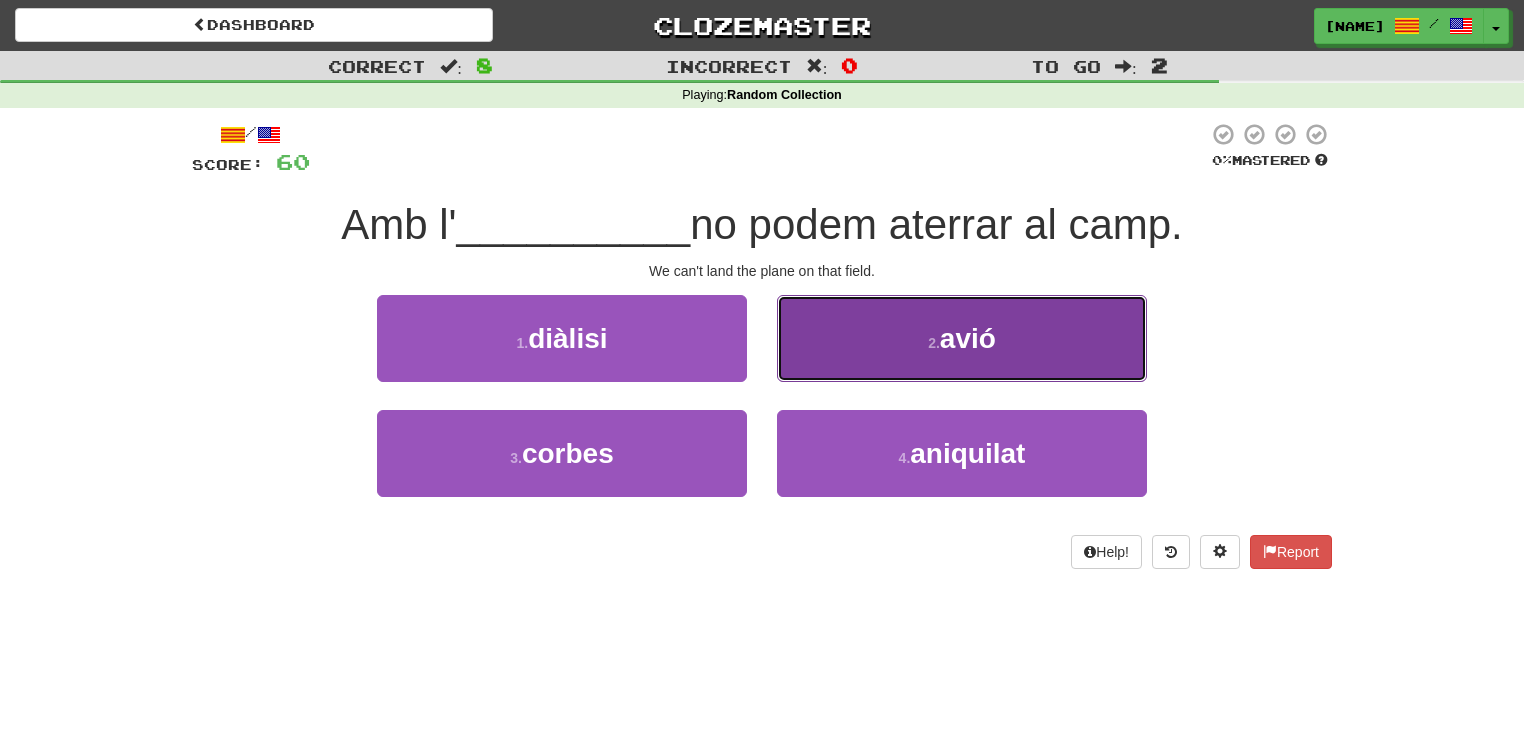 click on "2 .  avió" at bounding box center (962, 338) 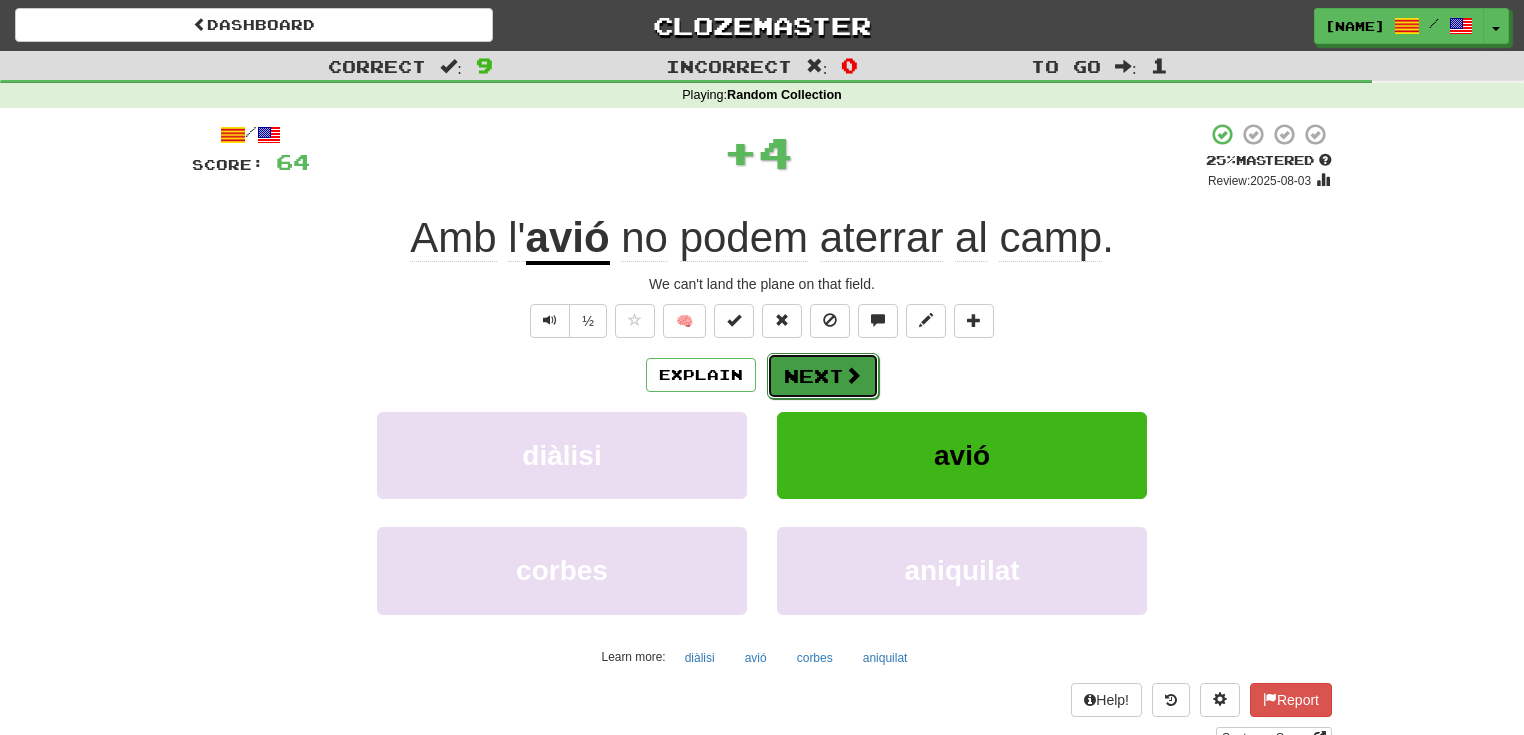 click on "Next" at bounding box center [823, 376] 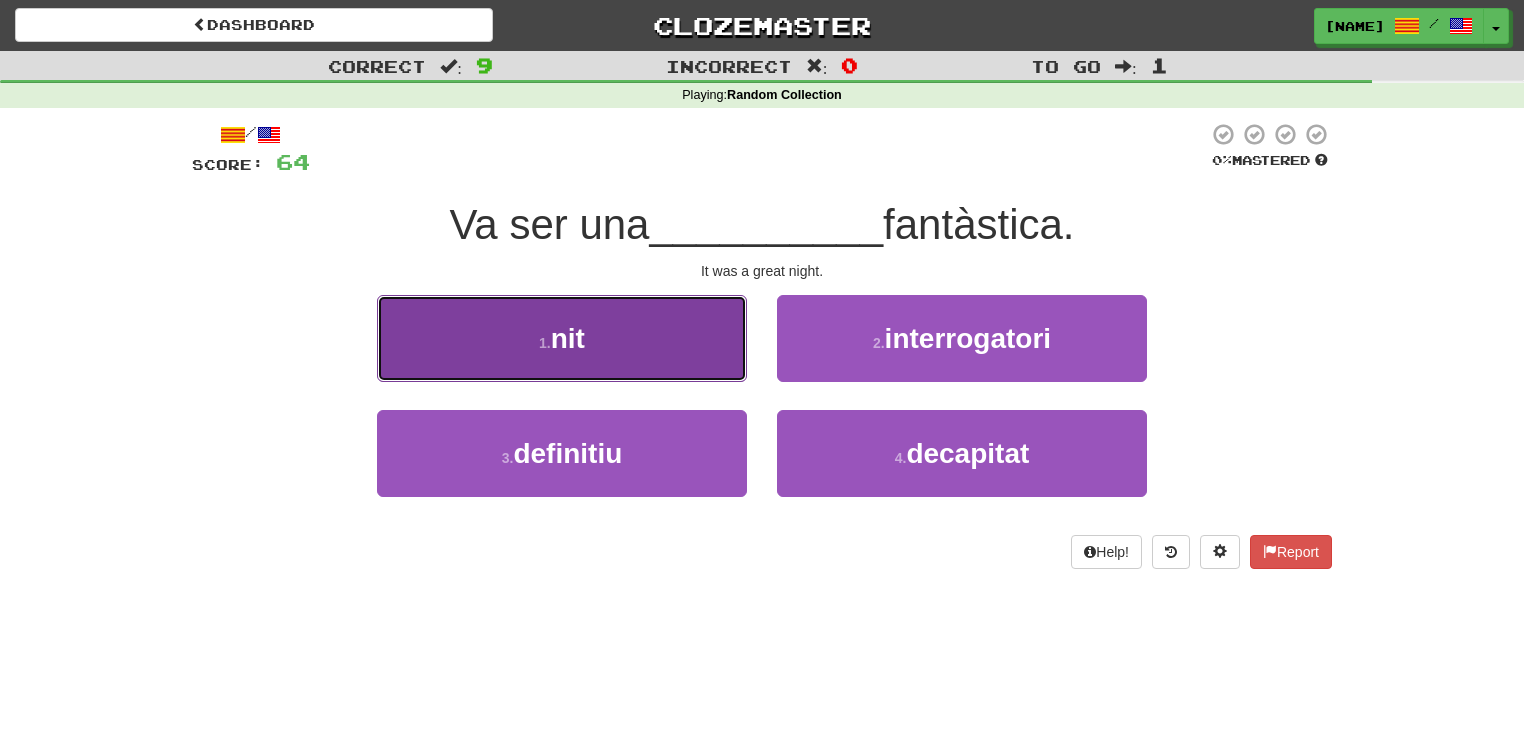 click on "1 .  nit" at bounding box center [562, 338] 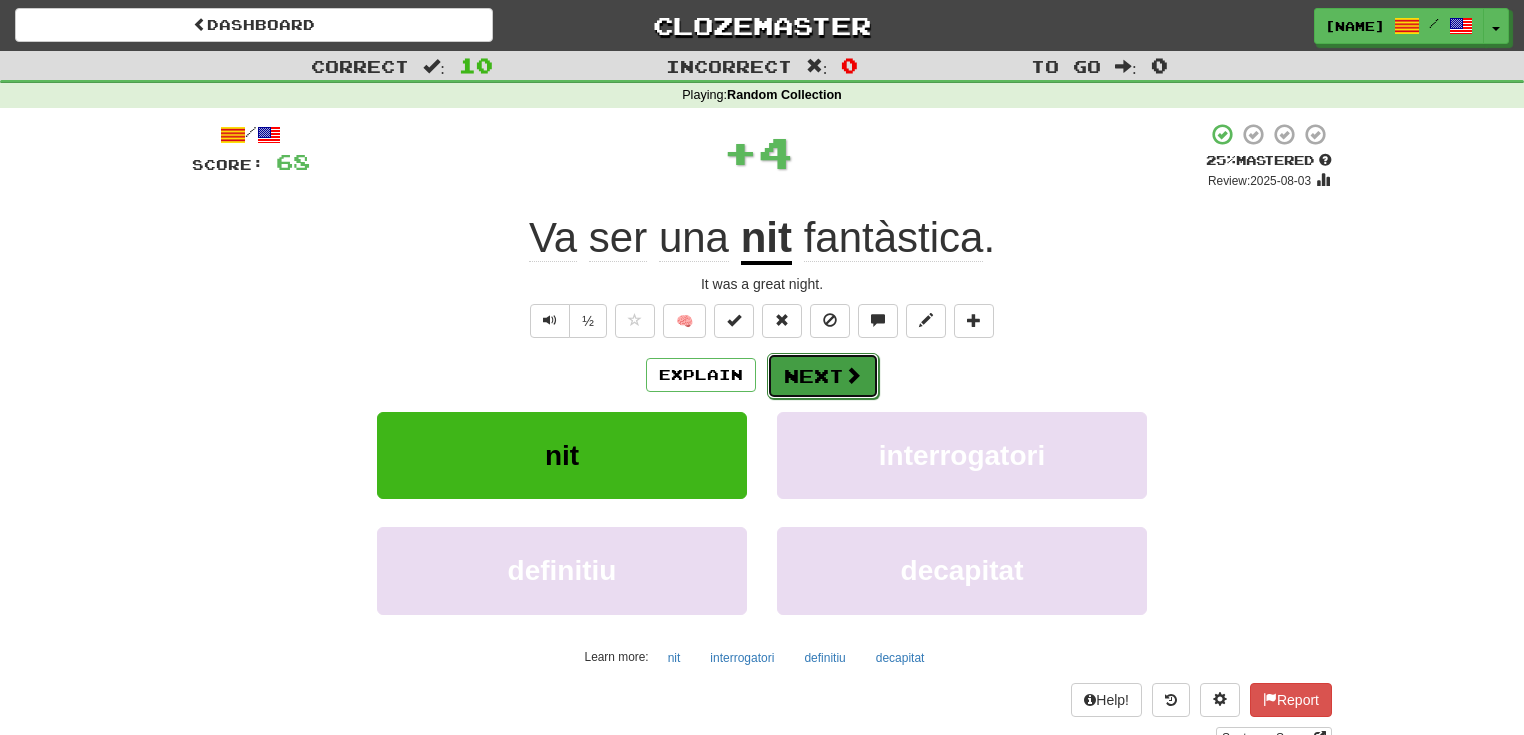 click on "Next" at bounding box center [823, 376] 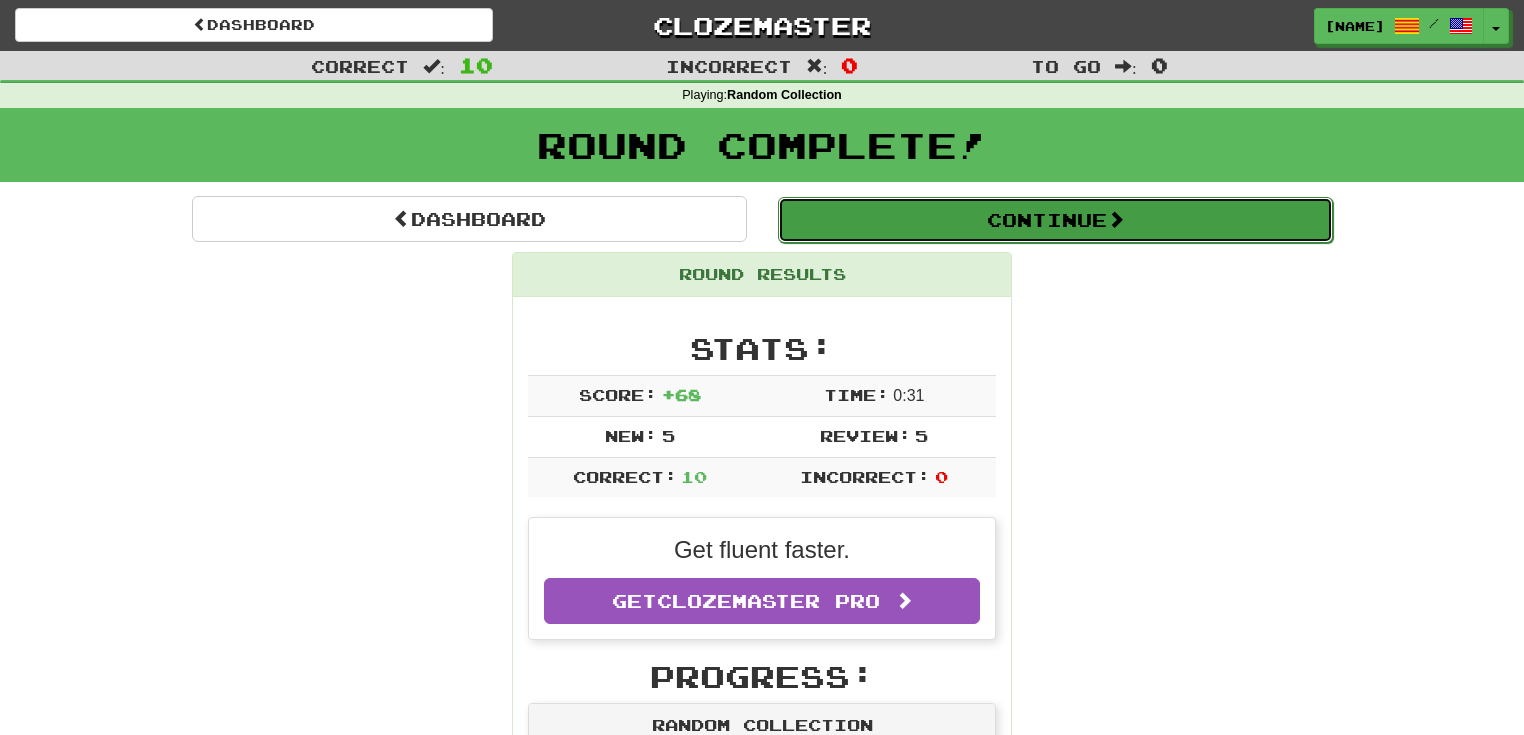 click at bounding box center (1116, 219) 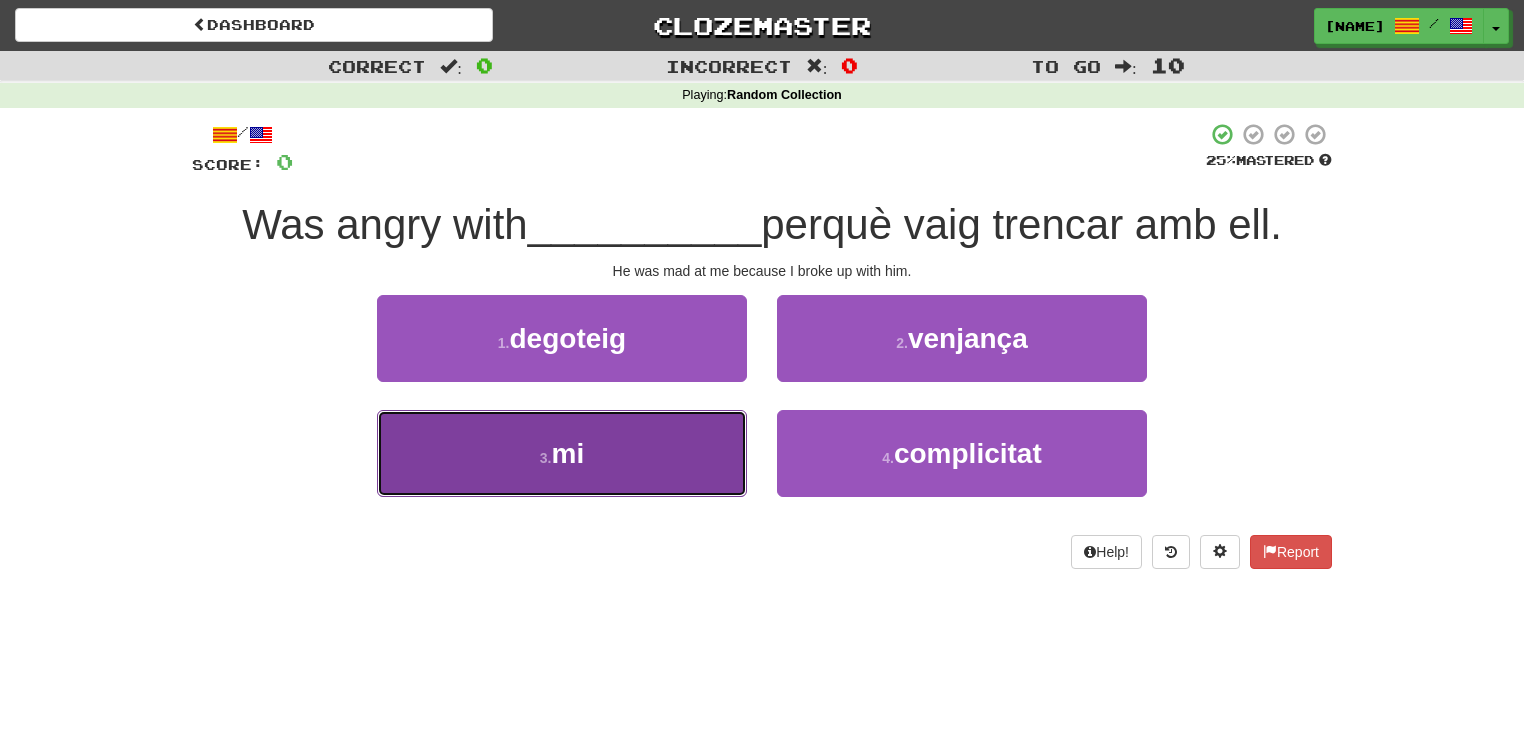 click on "3 .  mi" at bounding box center (562, 453) 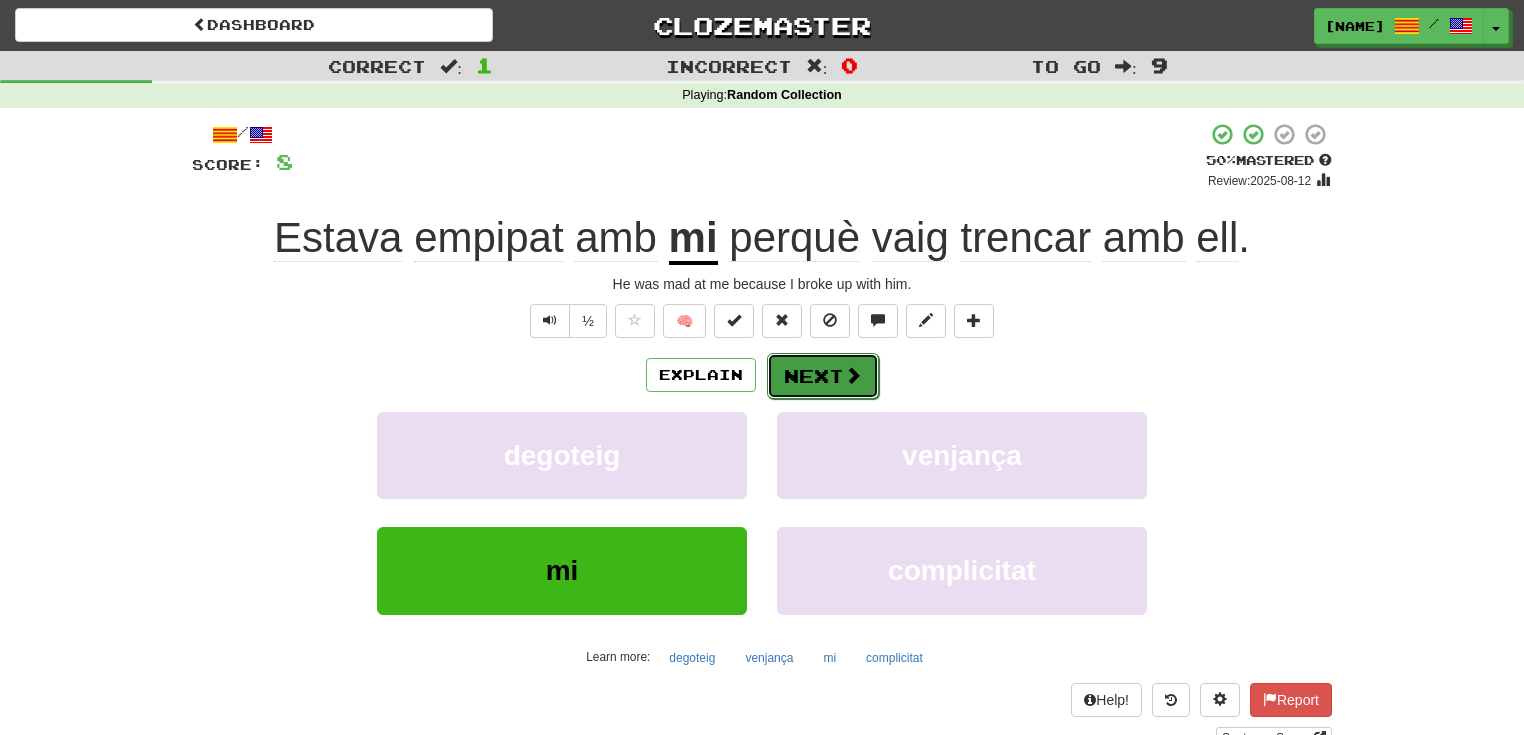 click on "Next" at bounding box center (823, 376) 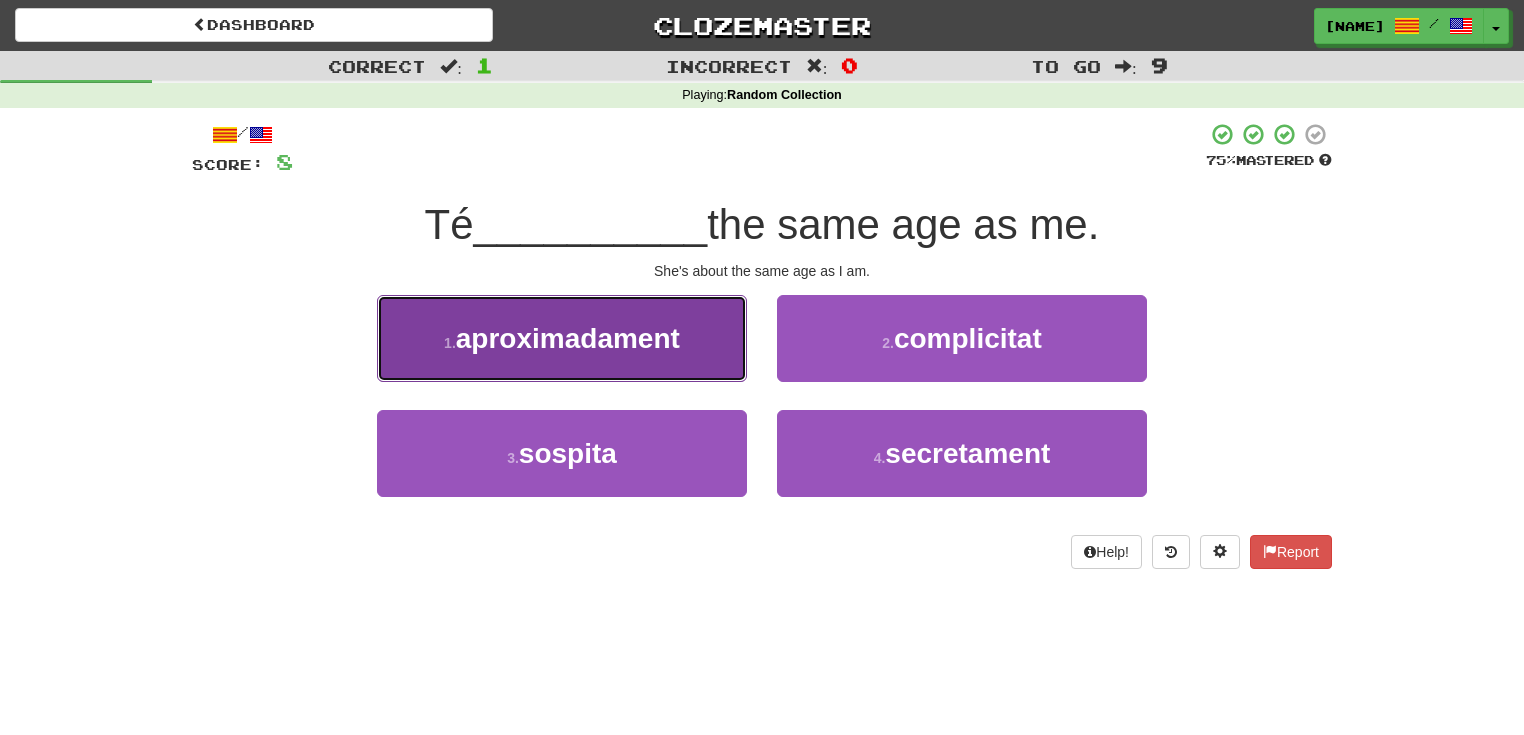 click on "aproximadament" at bounding box center [568, 338] 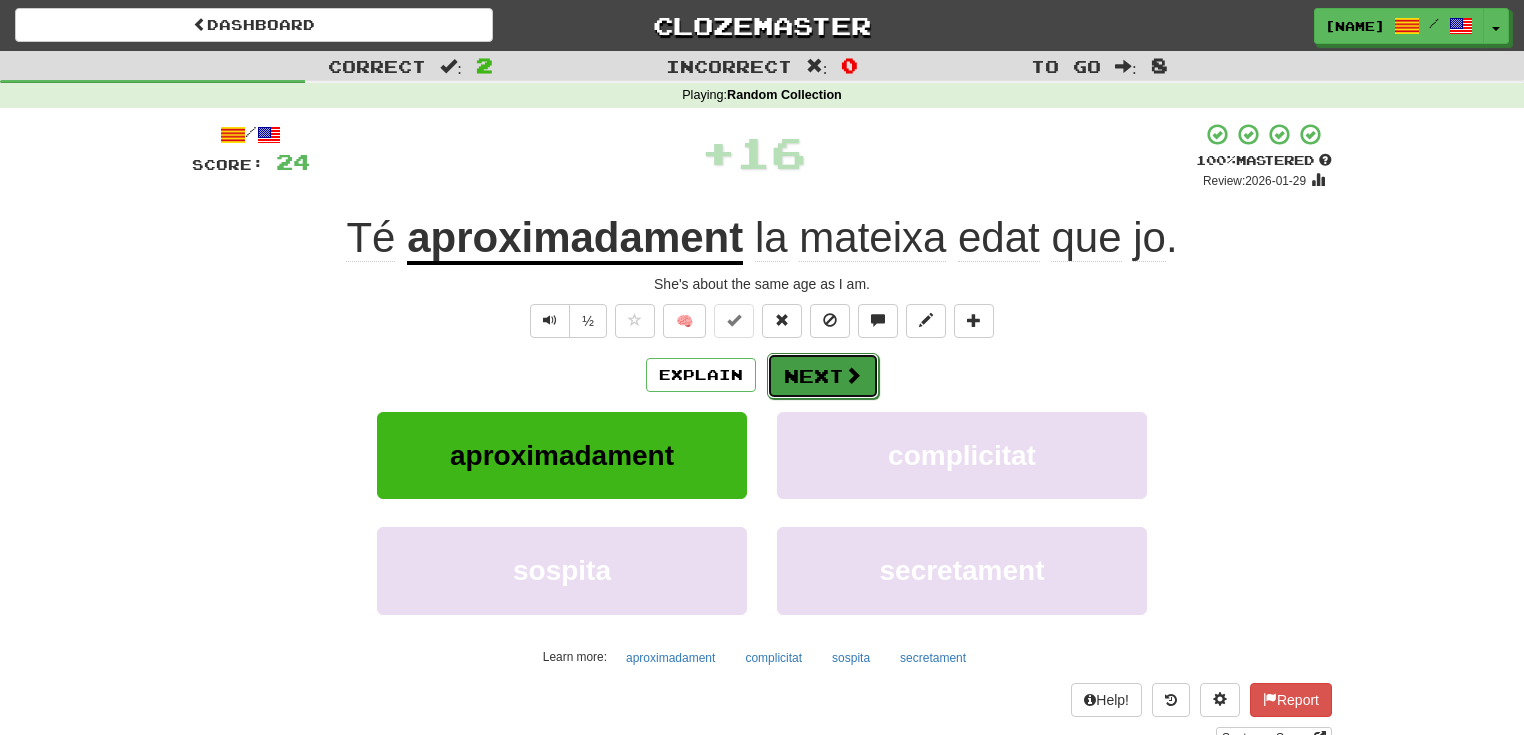click on "Next" at bounding box center (823, 376) 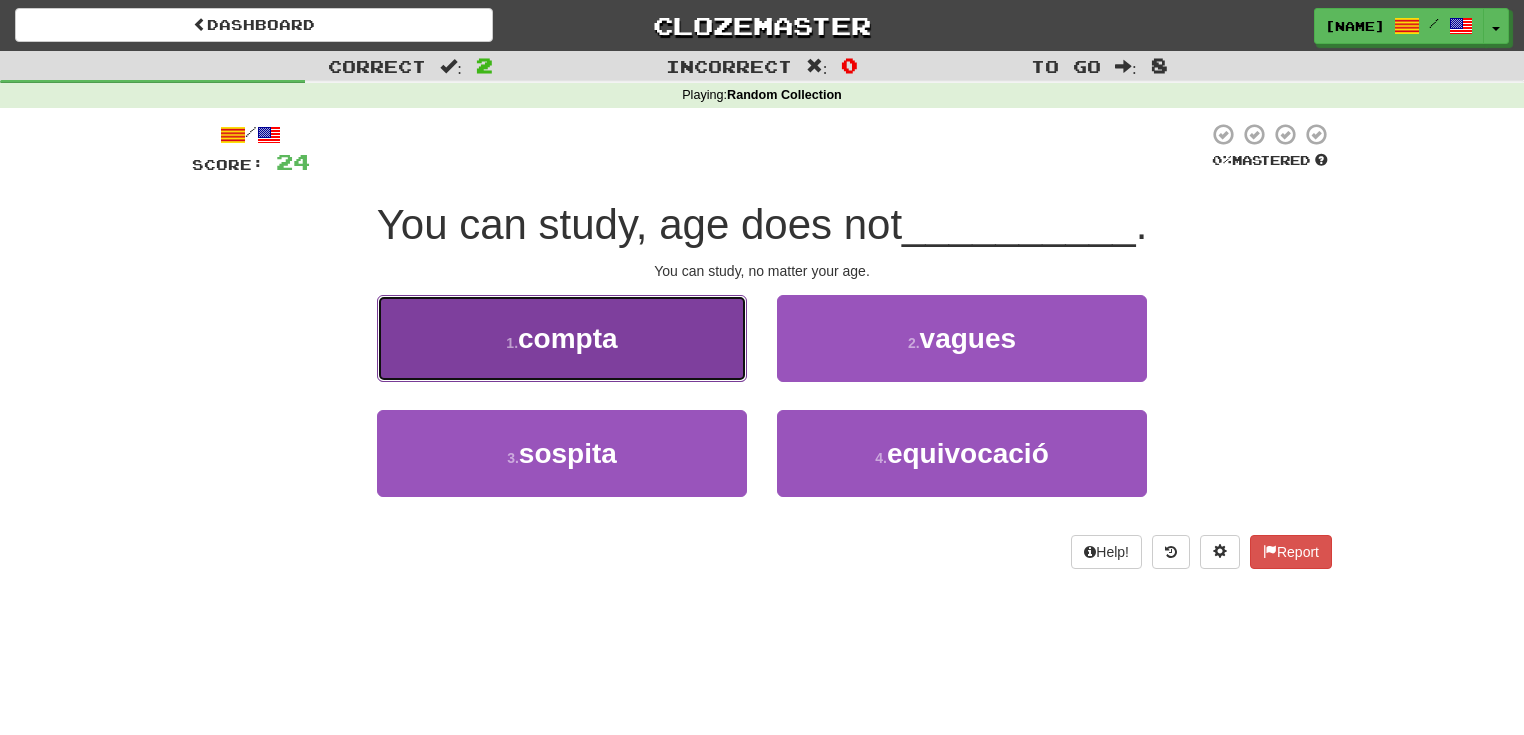 click on "1 .  compta" at bounding box center [562, 338] 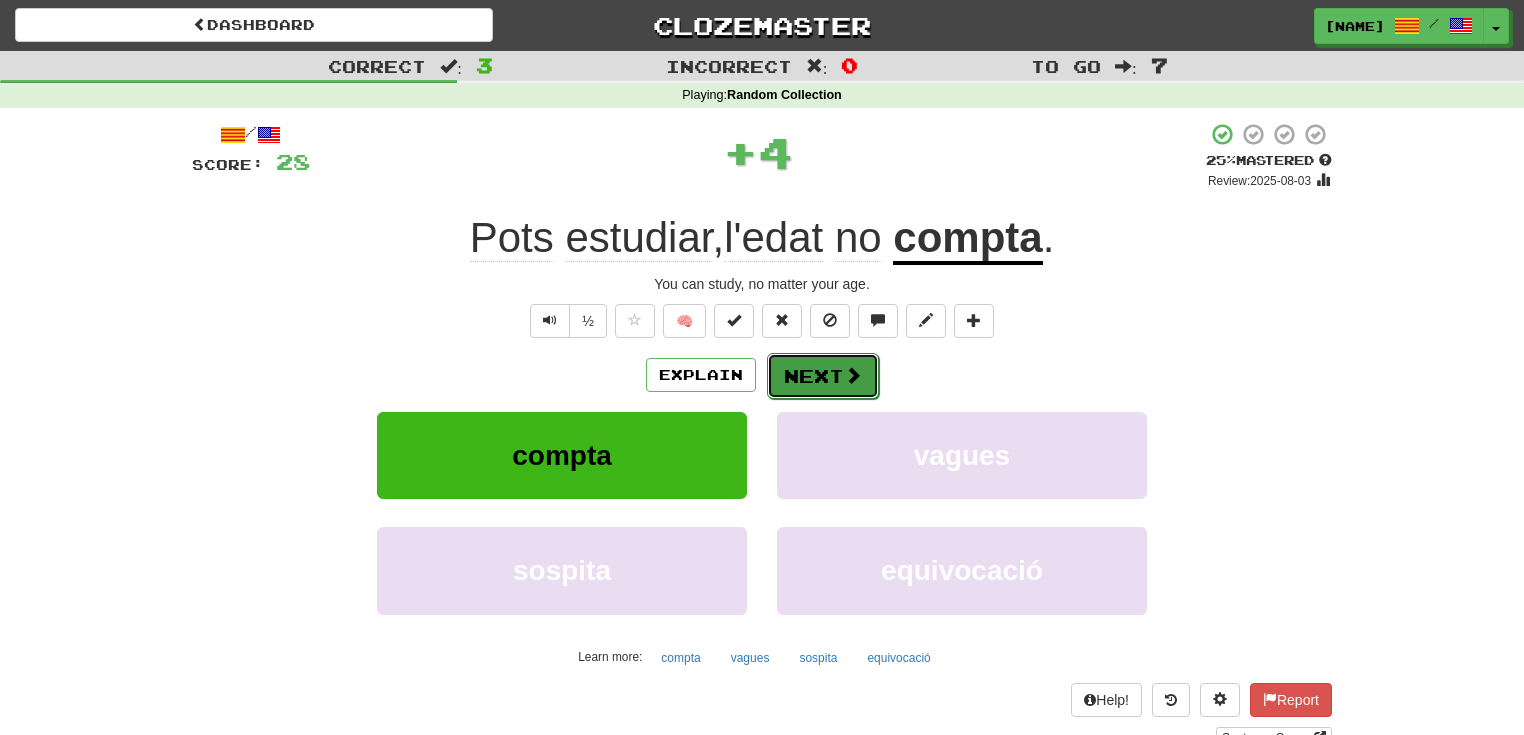 click on "Next" at bounding box center [823, 376] 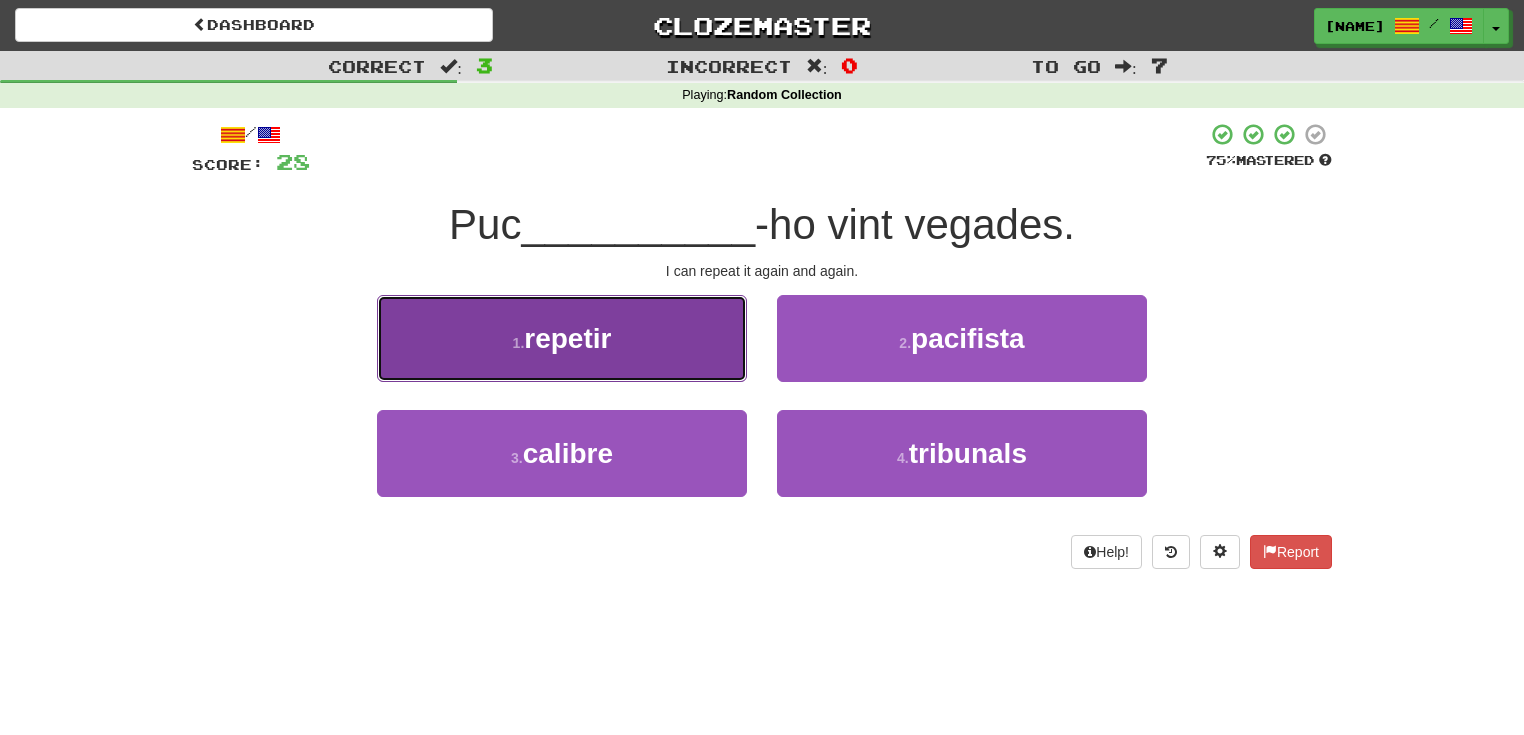 click on "1 .  repetir" at bounding box center [562, 338] 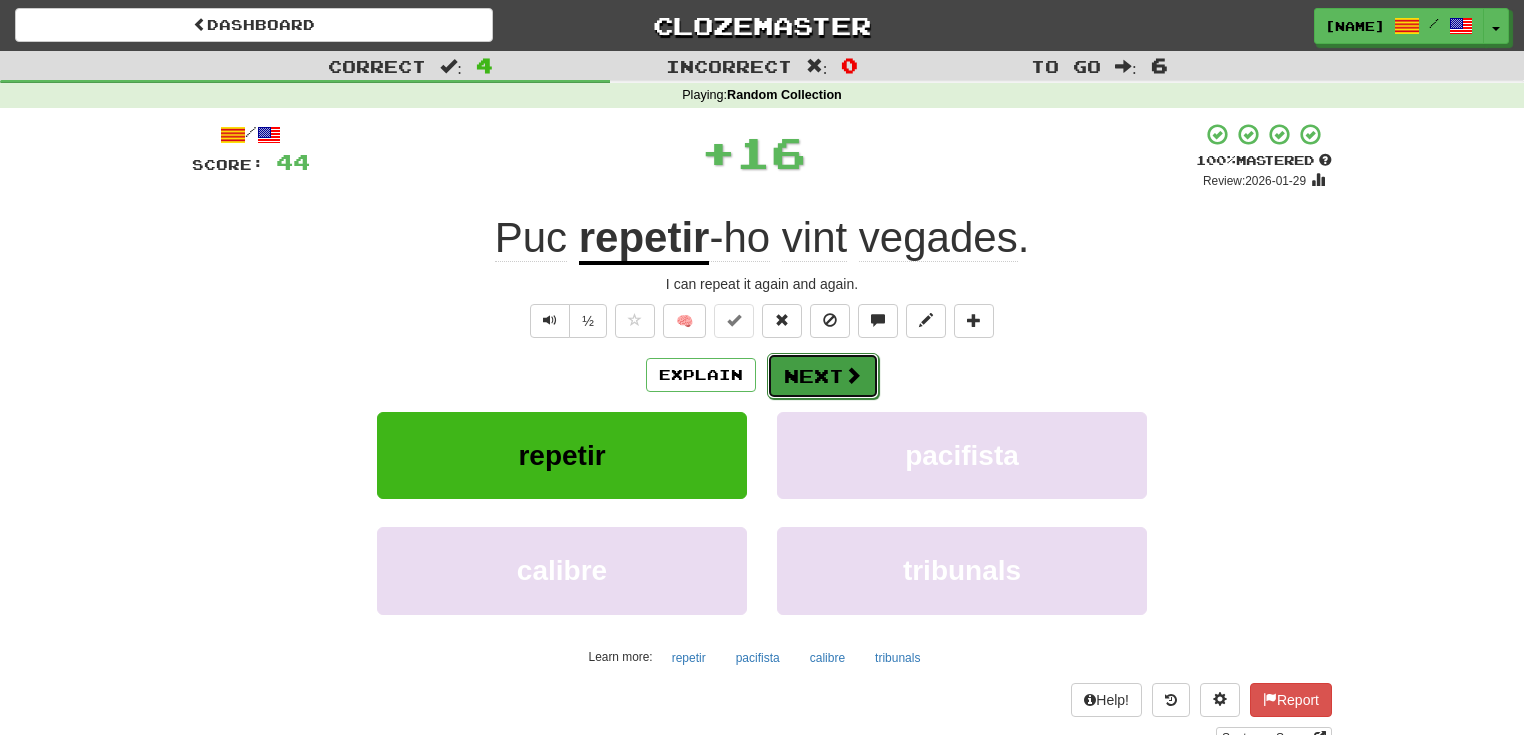 click at bounding box center [853, 375] 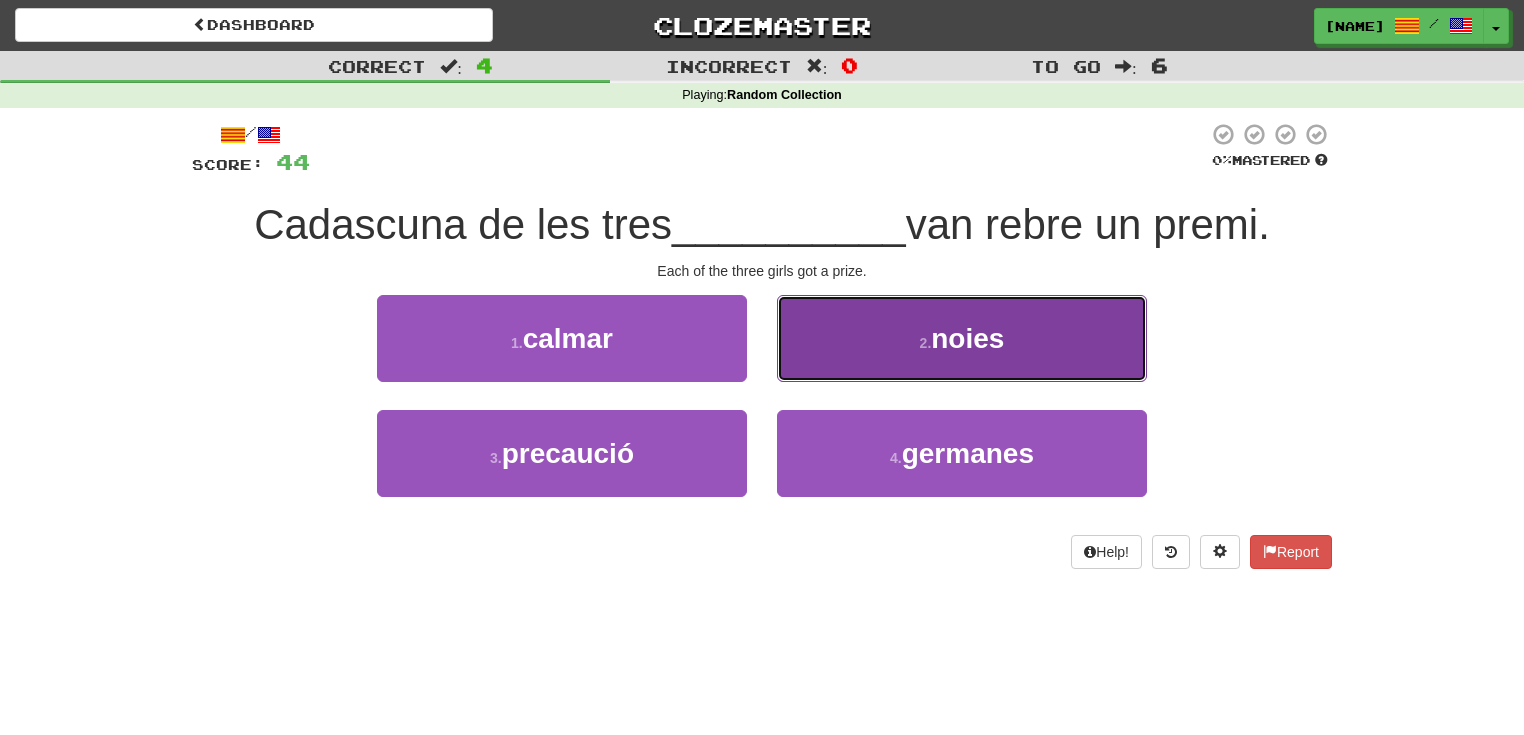 click on "2 .  noies" at bounding box center [962, 338] 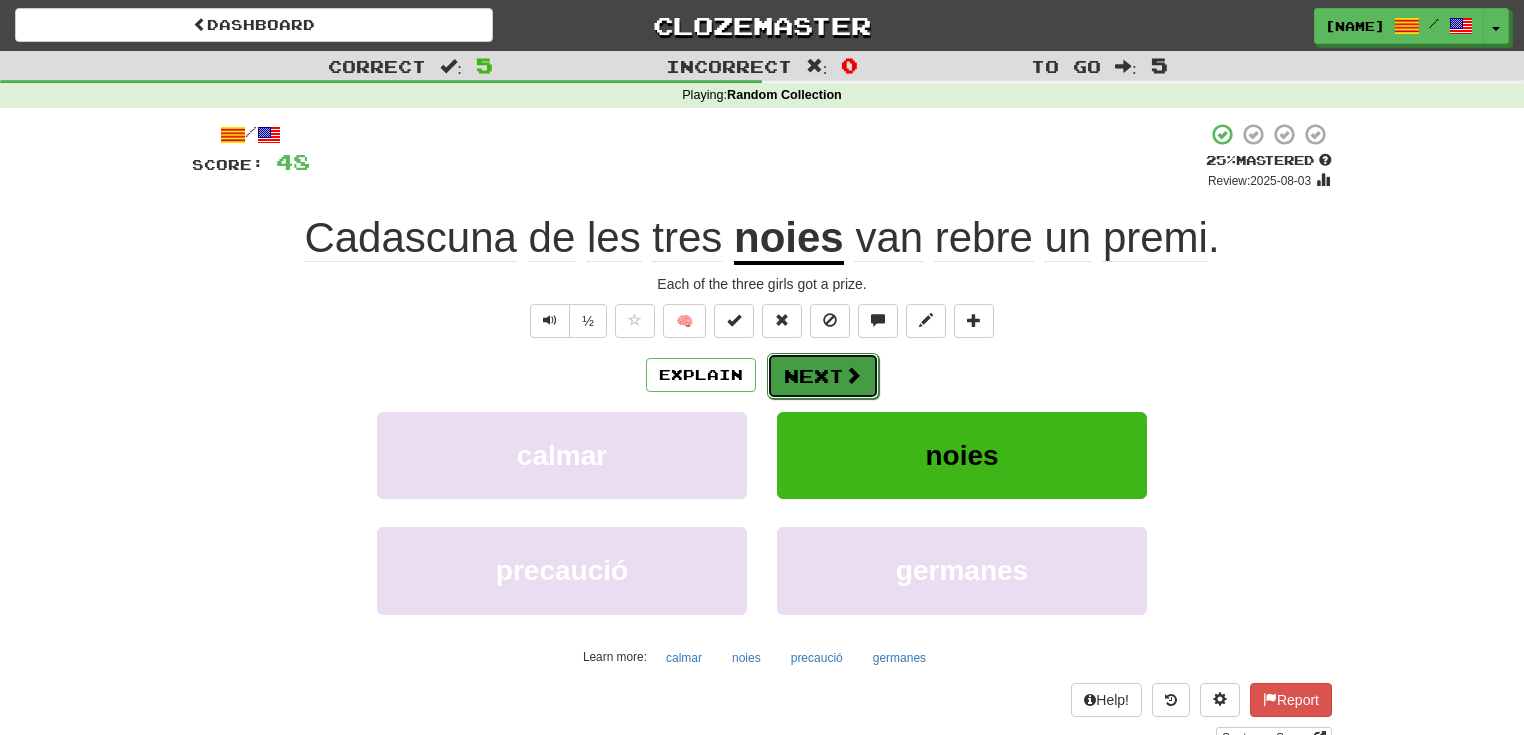 click at bounding box center (853, 375) 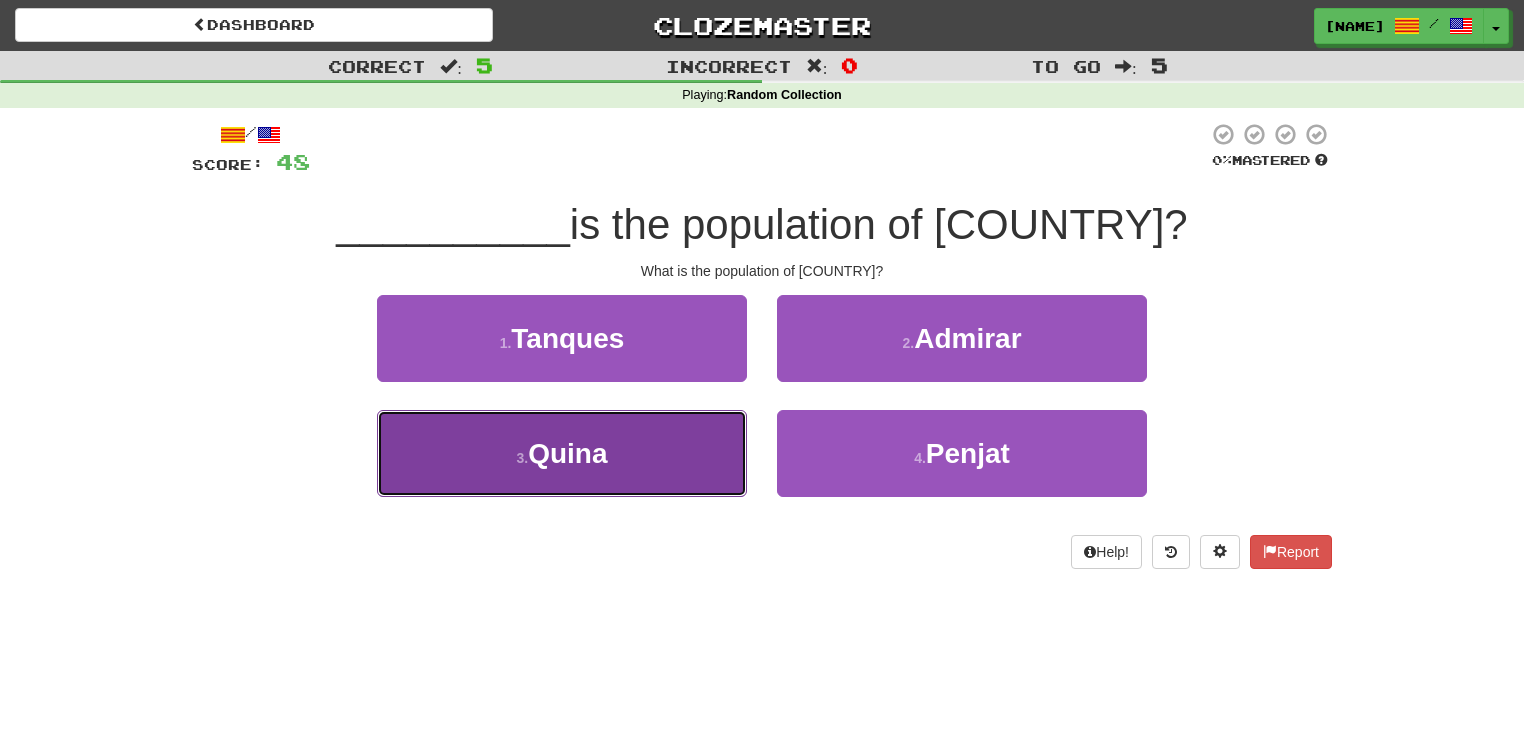 click on "3 .  Quina" at bounding box center (562, 453) 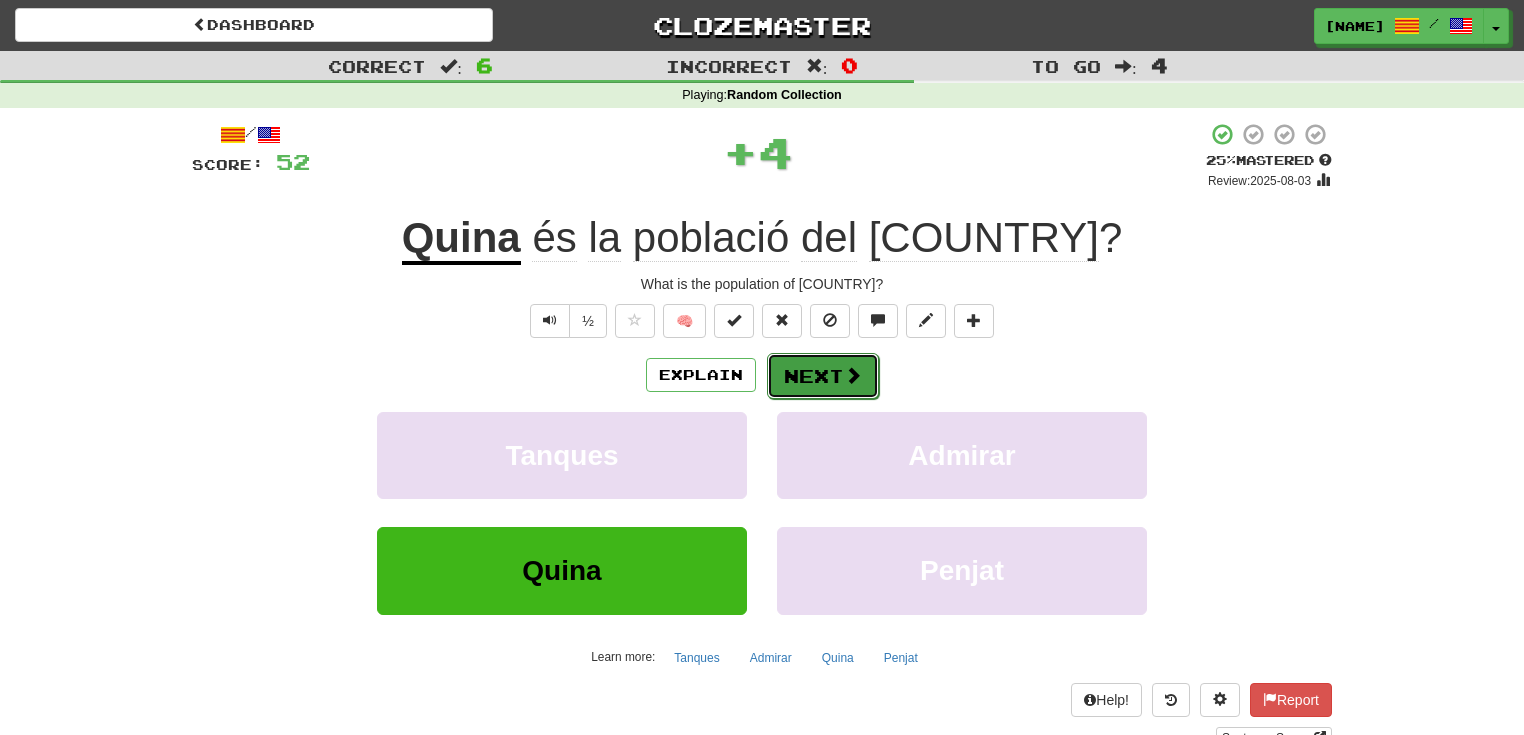 click on "Next" at bounding box center (823, 376) 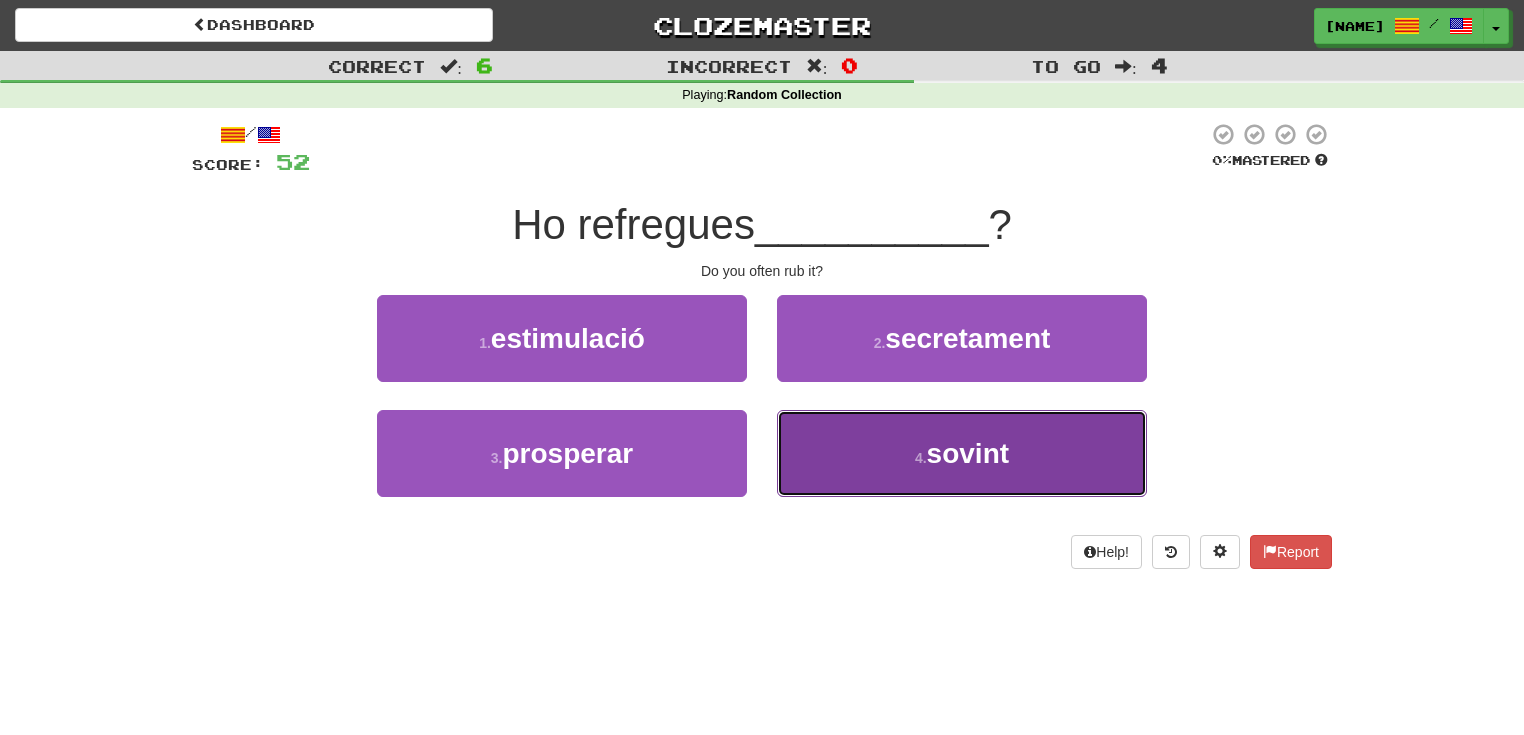 click on "4 .  sovint" at bounding box center [962, 453] 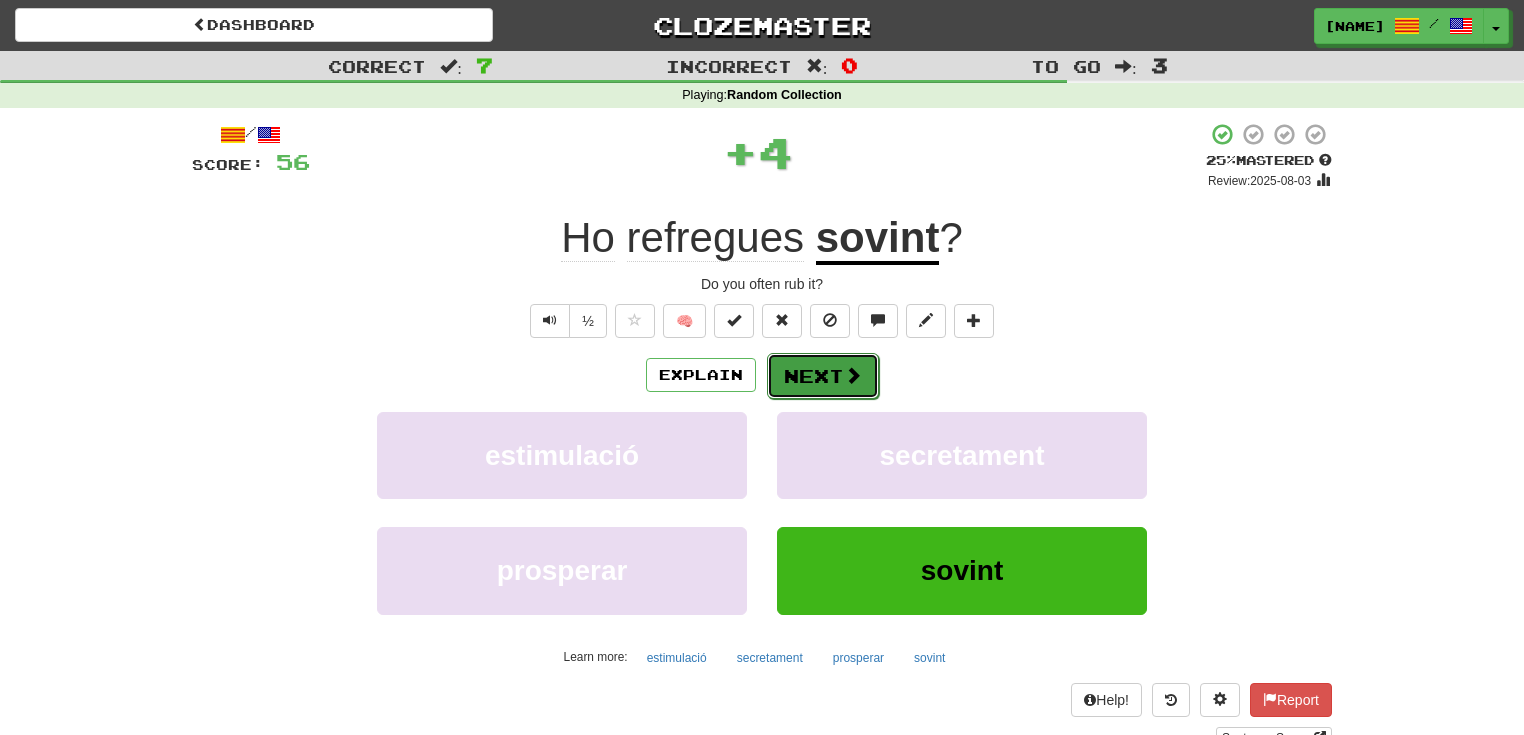 click on "Next" at bounding box center [823, 376] 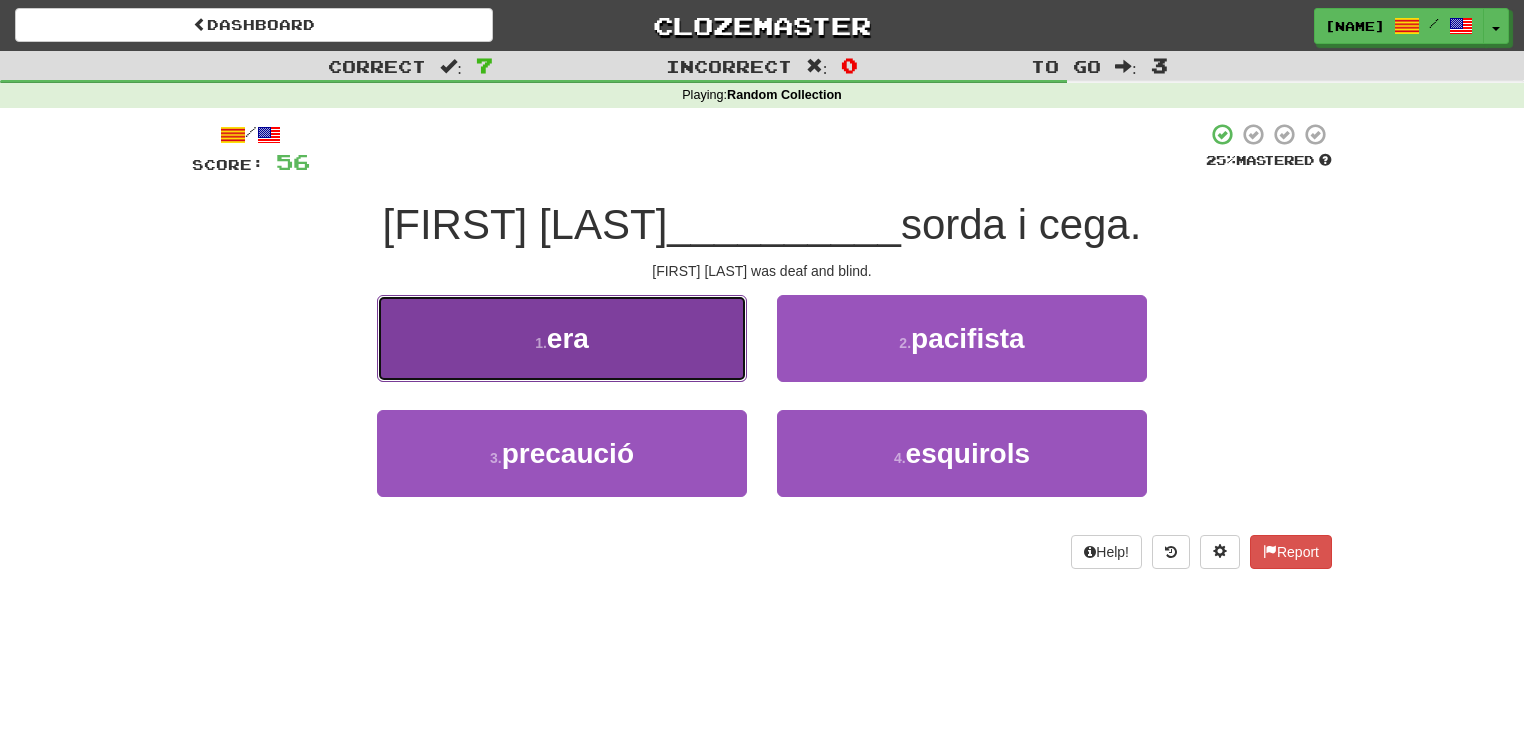 click on "1 .  era" at bounding box center (562, 338) 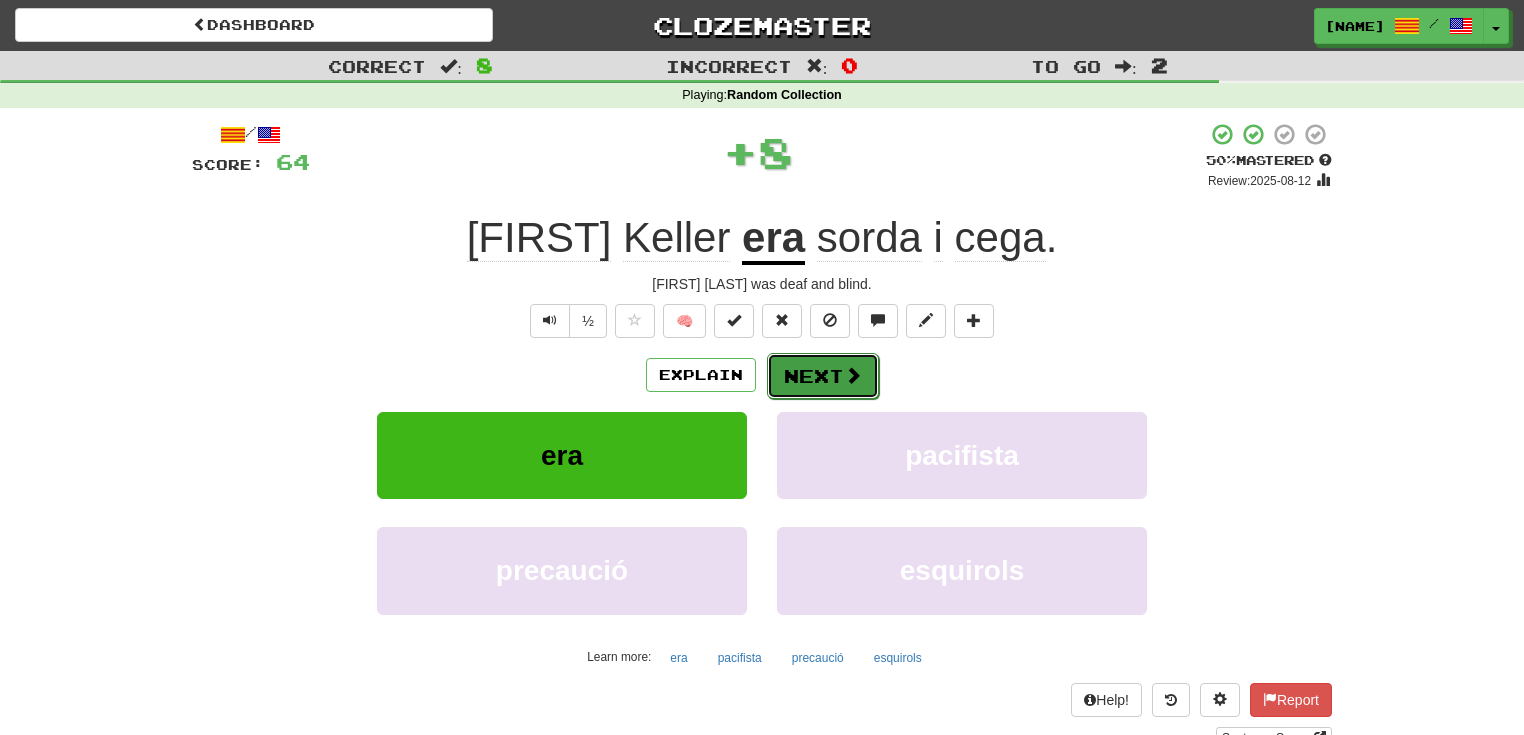 click on "Next" at bounding box center (823, 376) 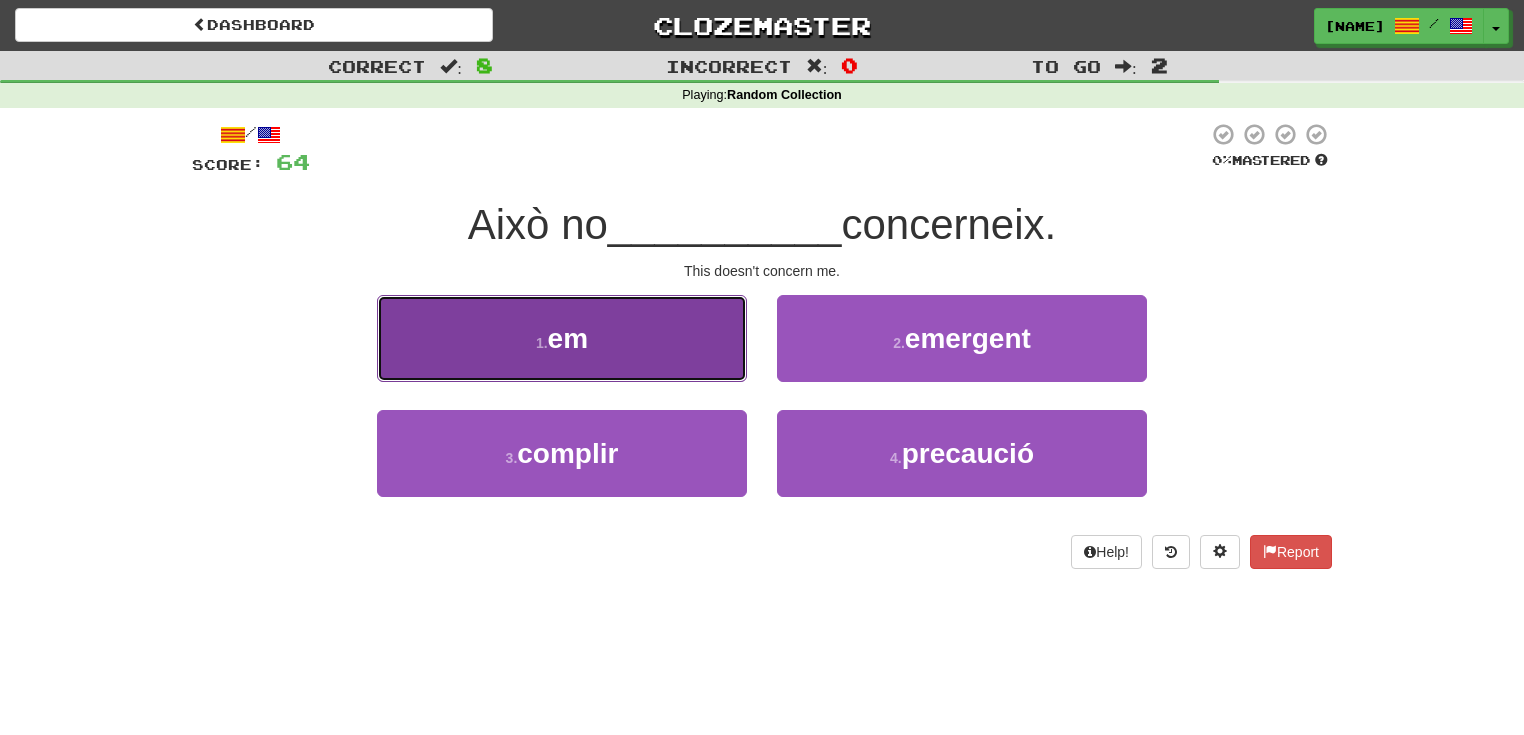 click on "1 .  em" at bounding box center (562, 338) 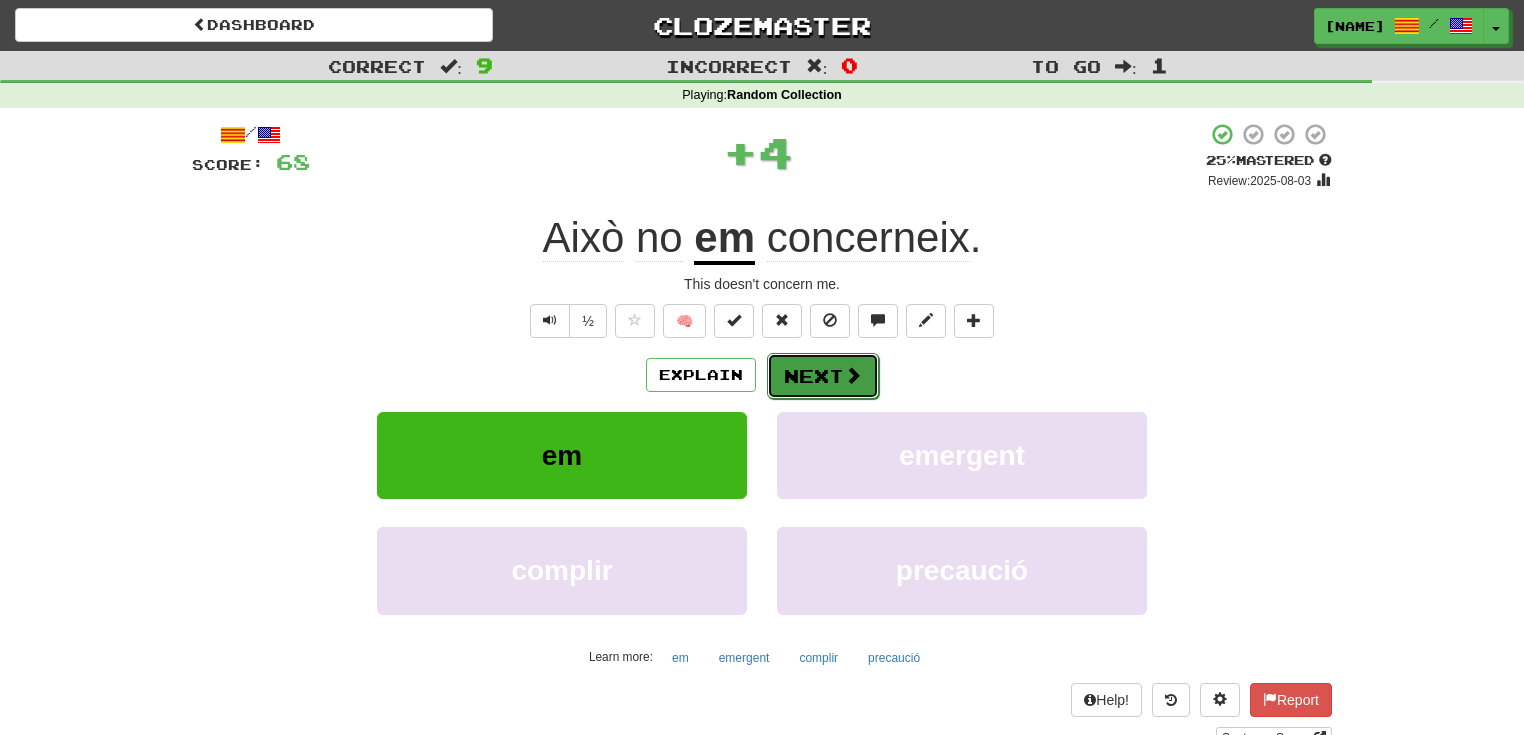 click on "Next" at bounding box center [823, 376] 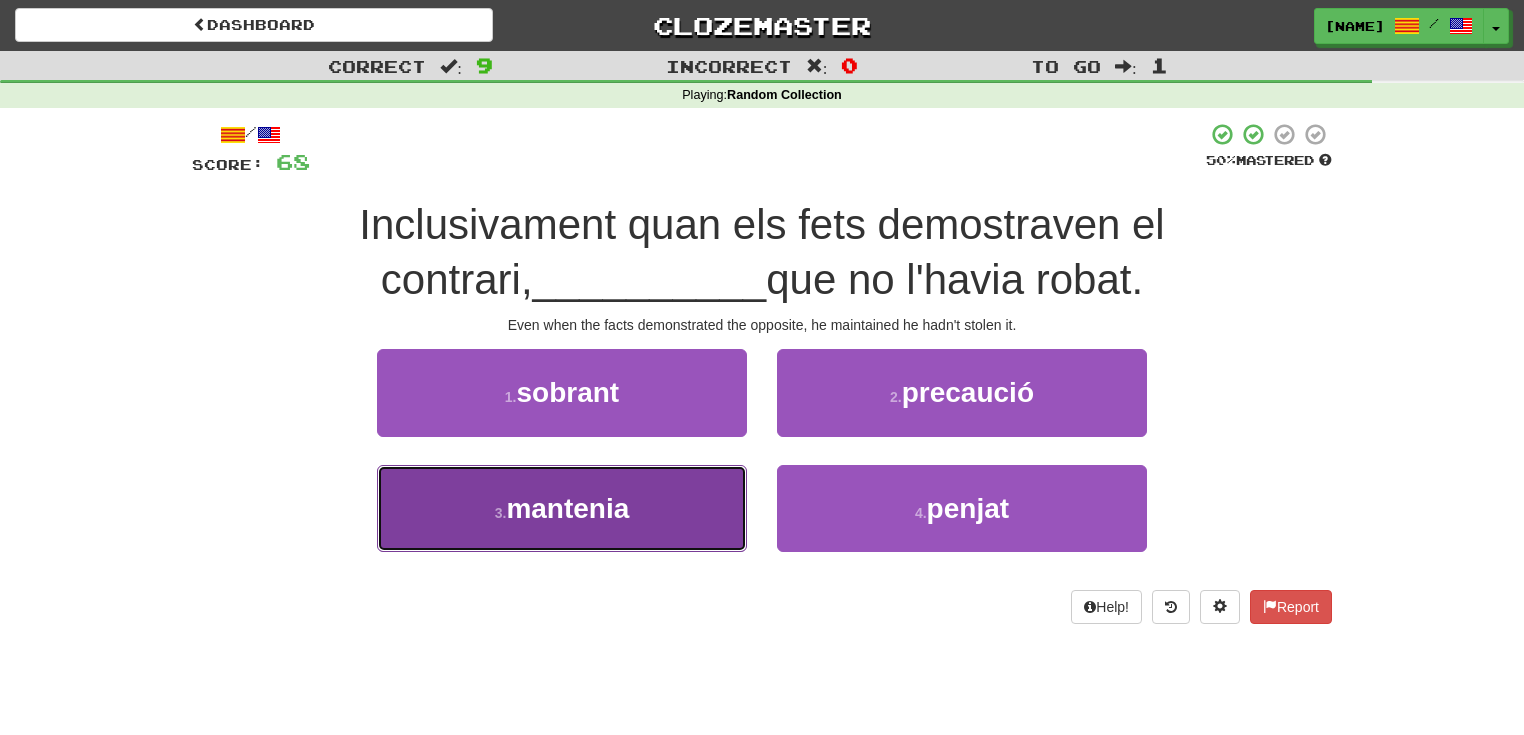 click on "3 .  mantenia" at bounding box center [562, 508] 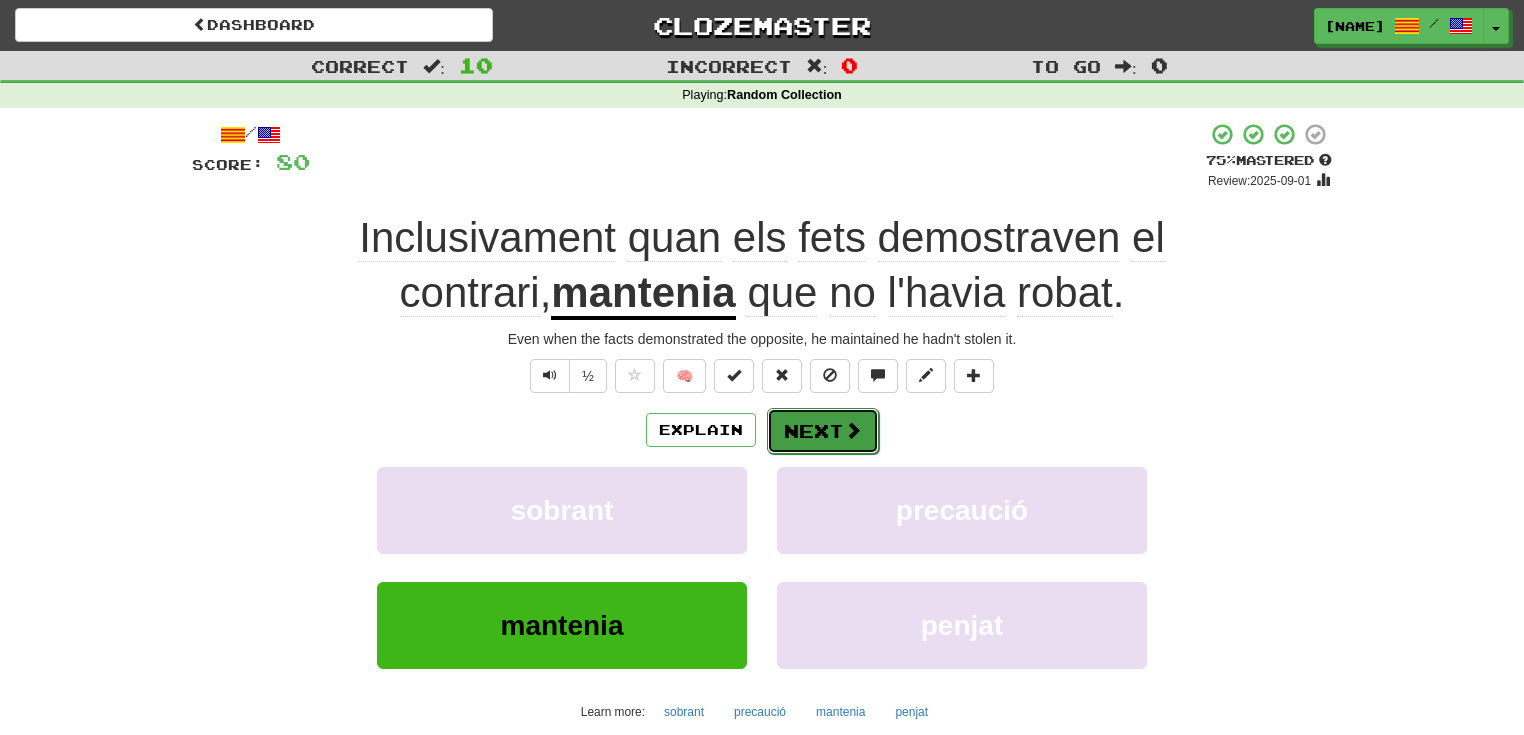 click at bounding box center (853, 430) 